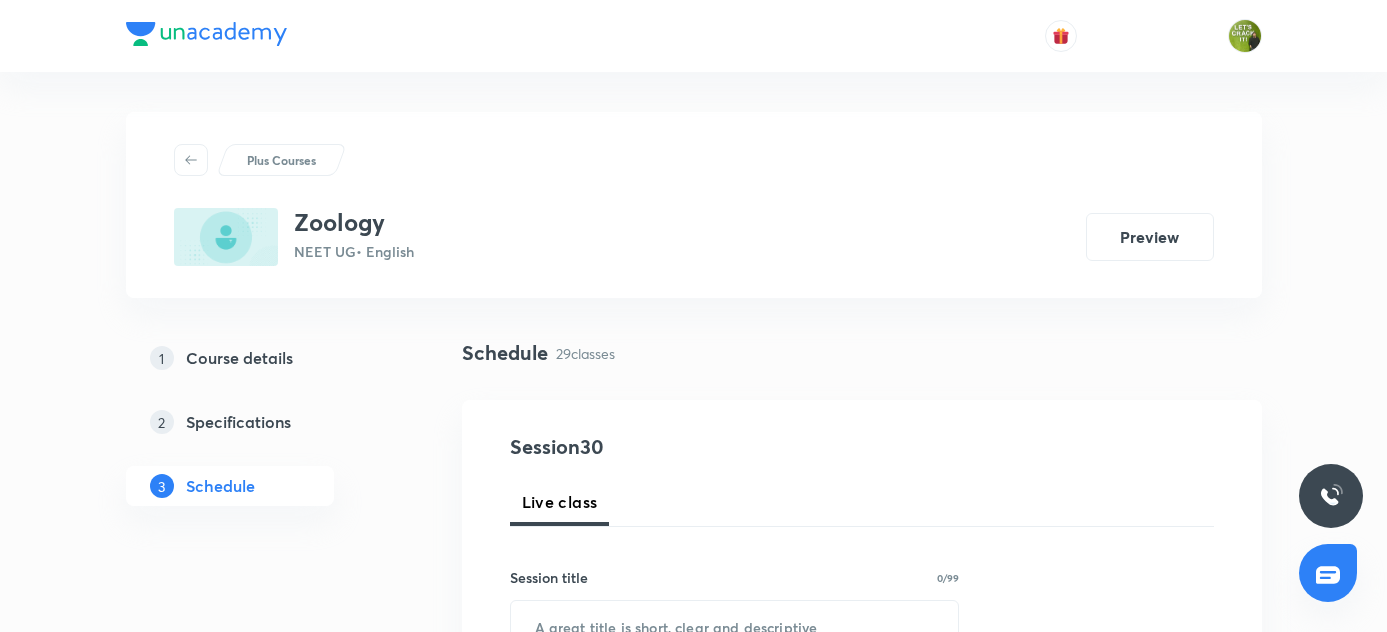 scroll, scrollTop: 0, scrollLeft: 0, axis: both 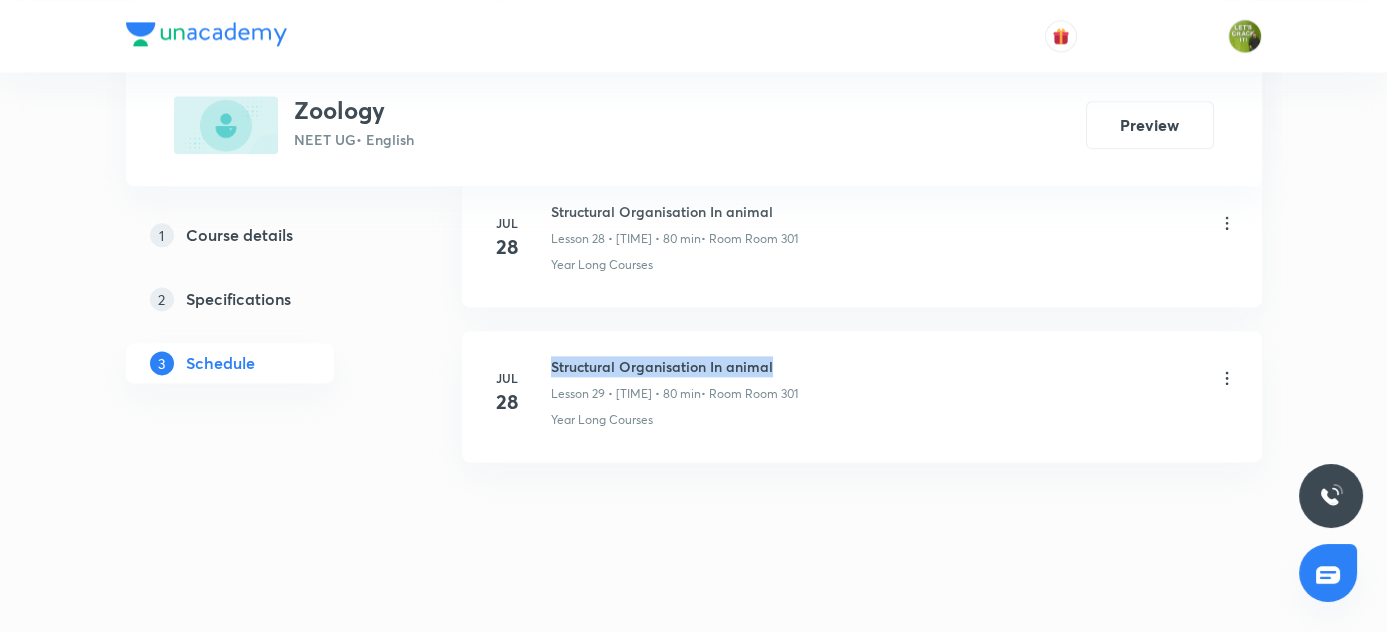 drag, startPoint x: 551, startPoint y: 346, endPoint x: 844, endPoint y: 343, distance: 293.01535 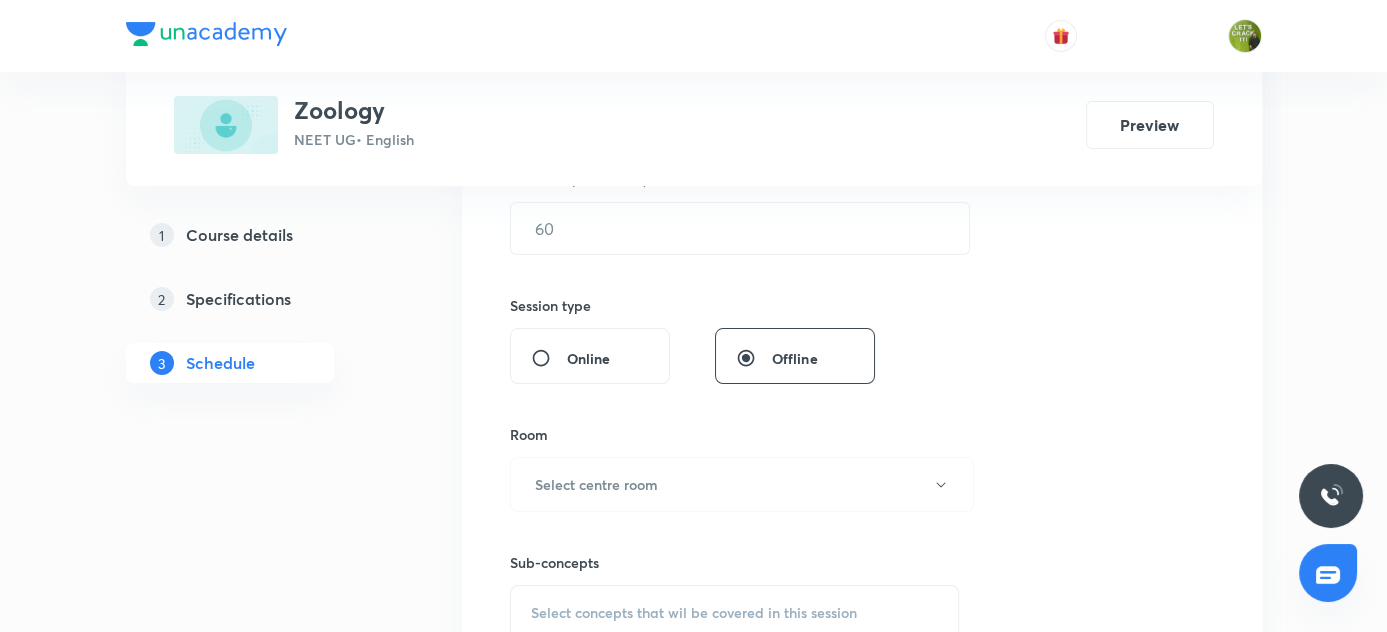 scroll, scrollTop: 0, scrollLeft: 0, axis: both 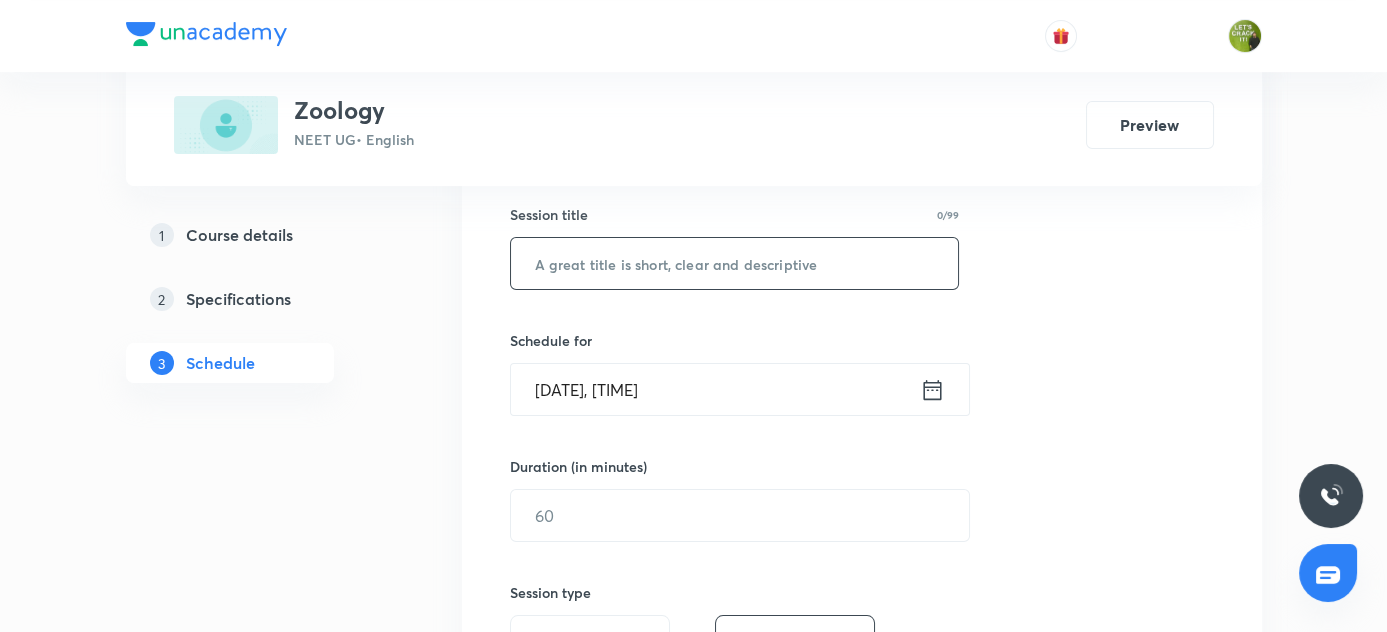 click at bounding box center [735, 263] 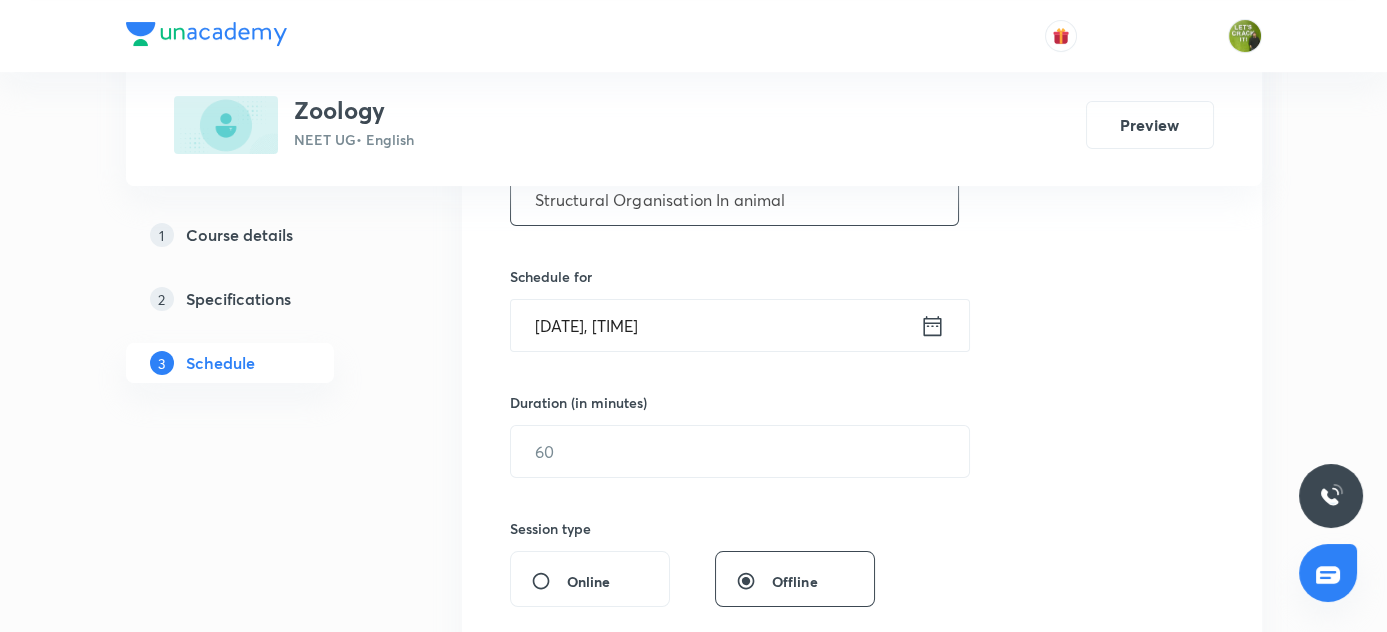 scroll, scrollTop: 454, scrollLeft: 0, axis: vertical 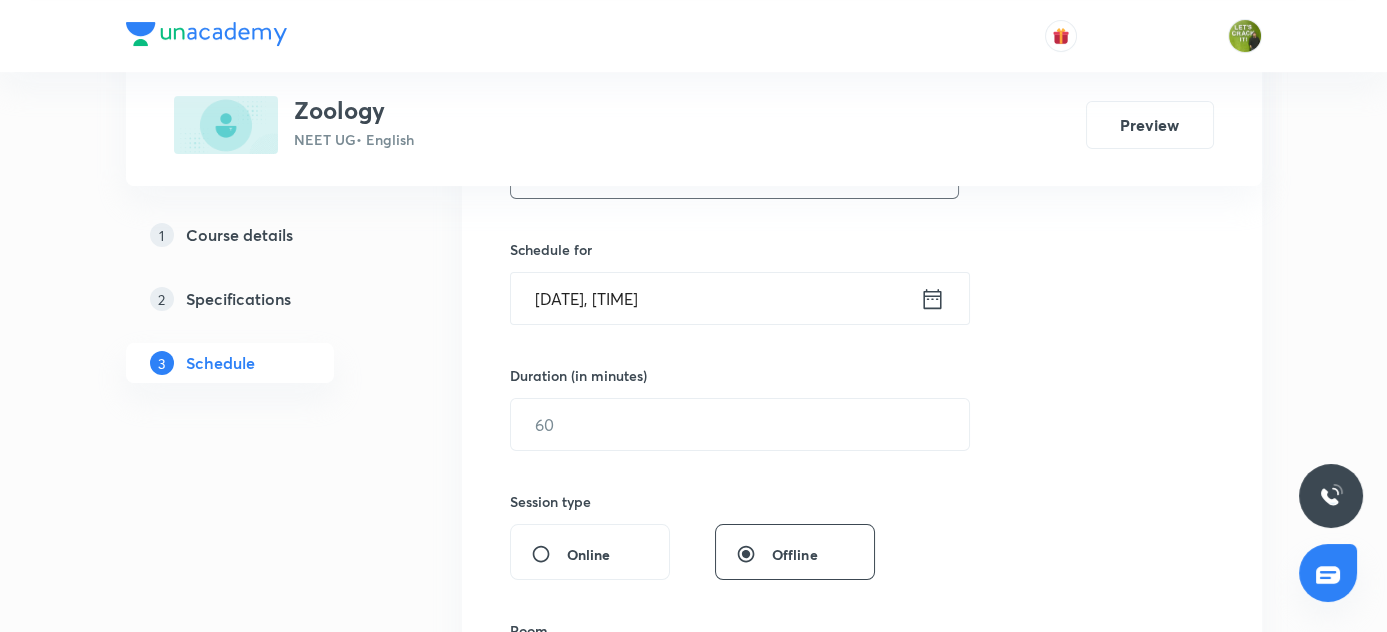 type on "Structural Organisation In animal" 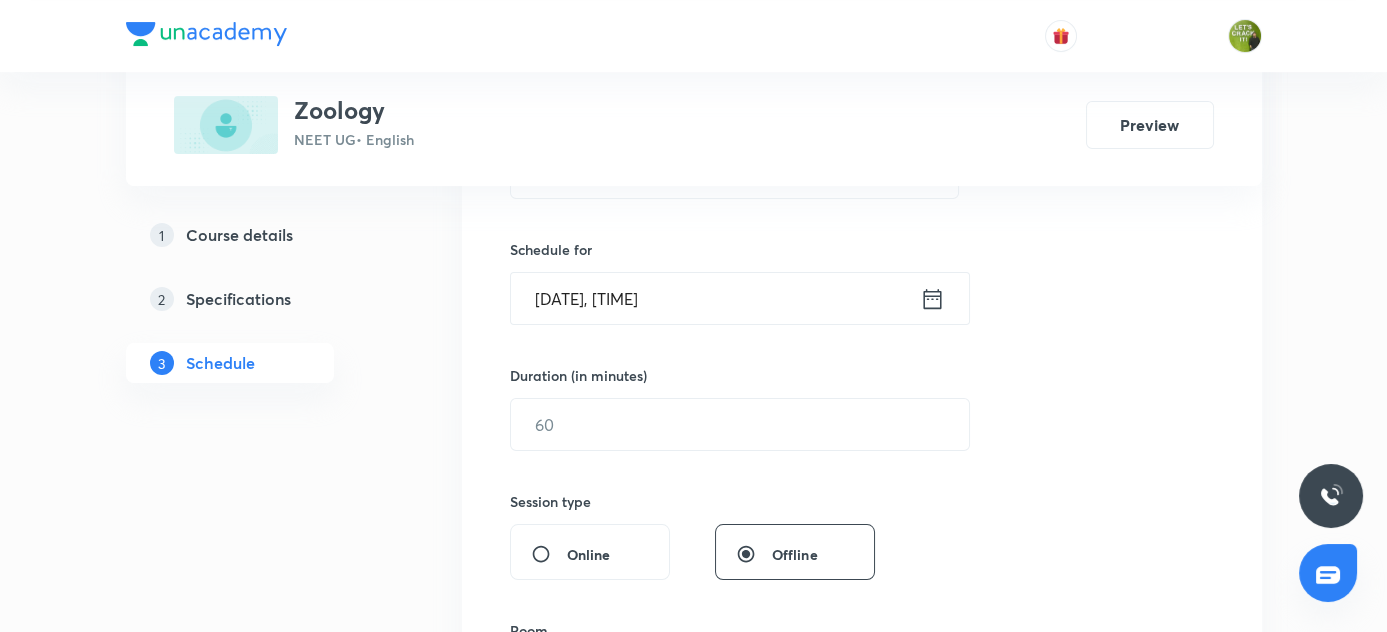 click 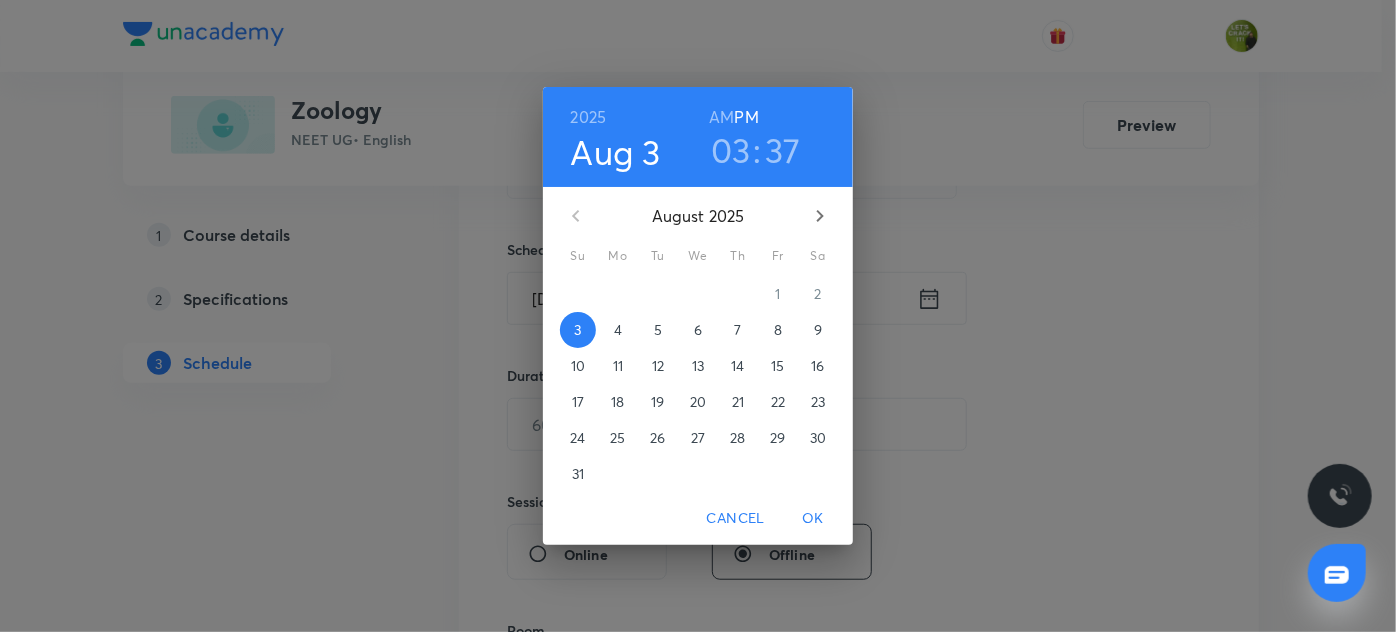 click on "03" at bounding box center (731, 150) 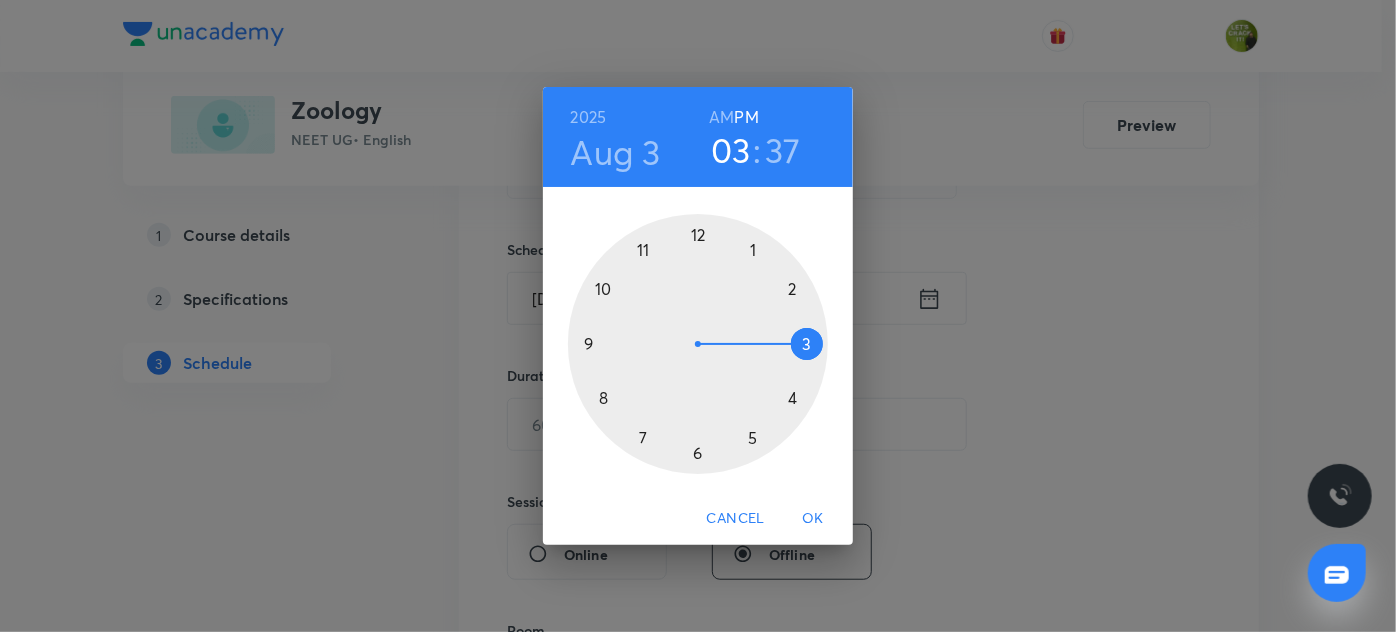 click at bounding box center (698, 344) 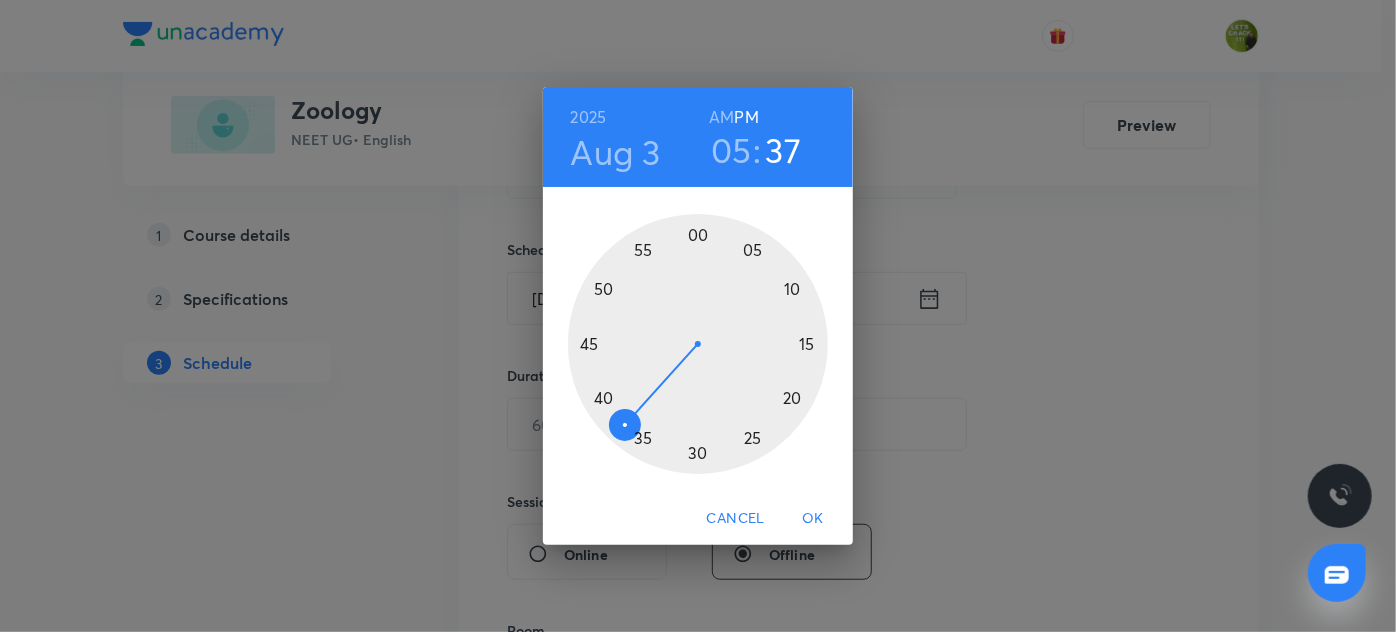 click at bounding box center (698, 344) 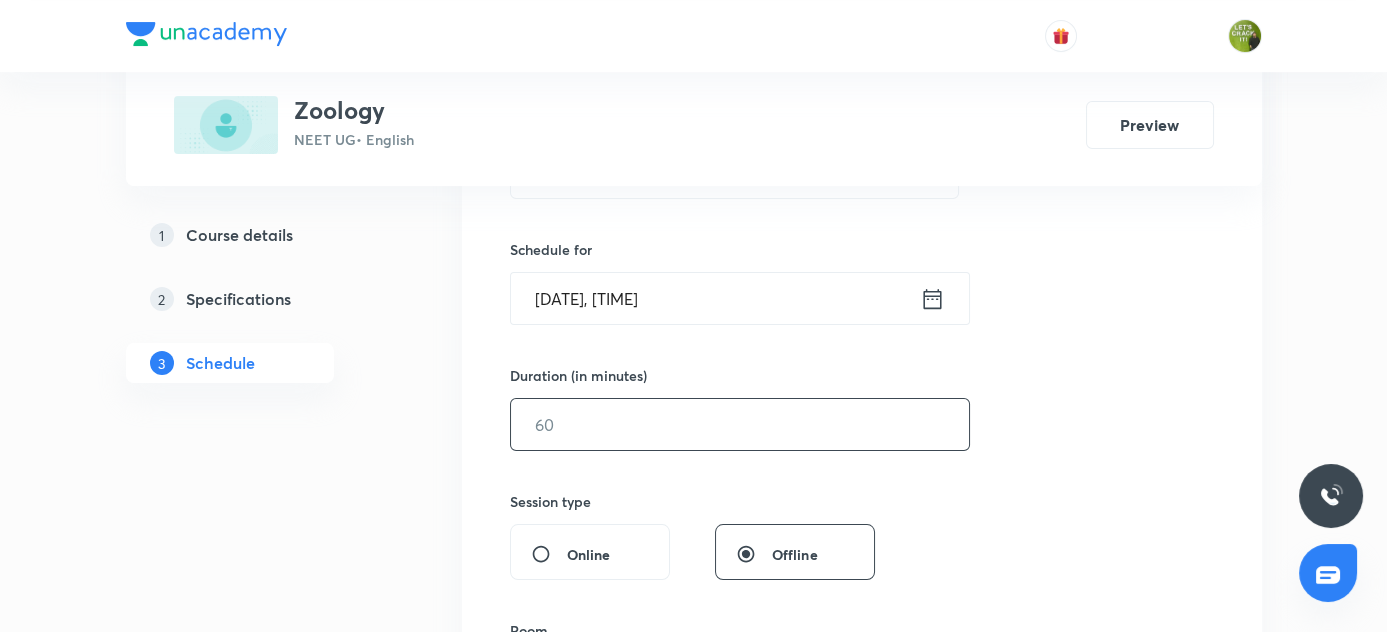 scroll, scrollTop: 363, scrollLeft: 0, axis: vertical 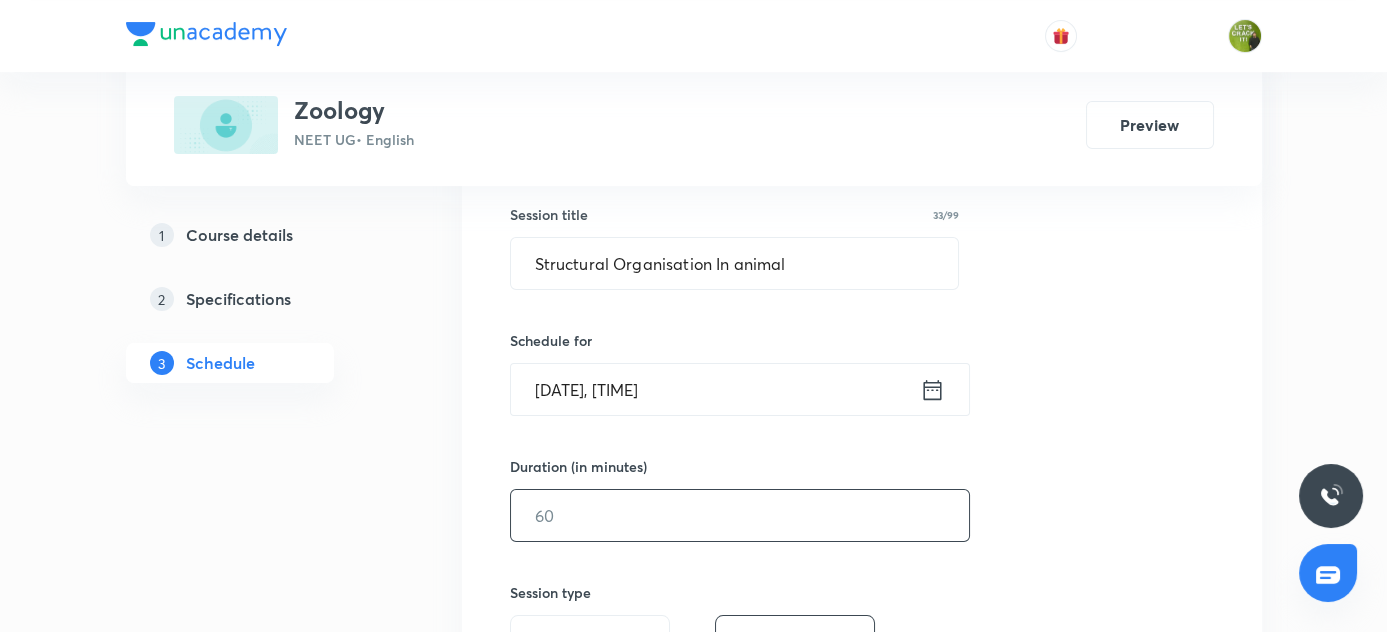 click at bounding box center [740, 515] 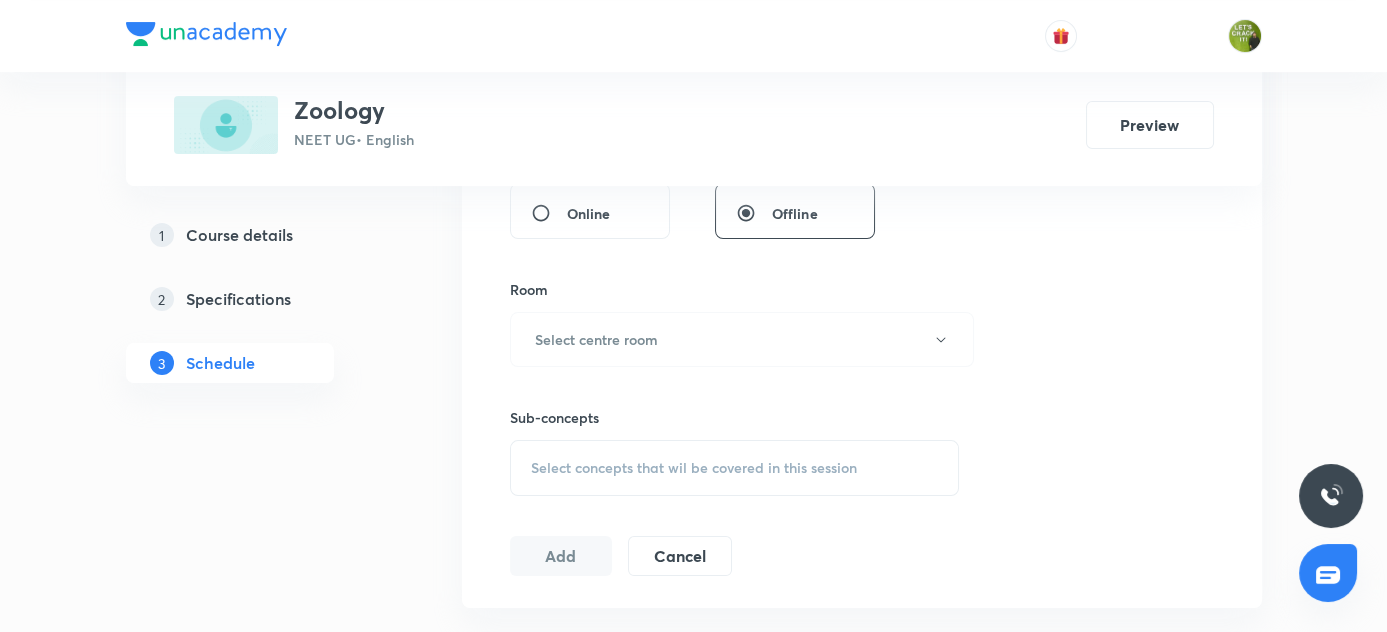 scroll, scrollTop: 818, scrollLeft: 0, axis: vertical 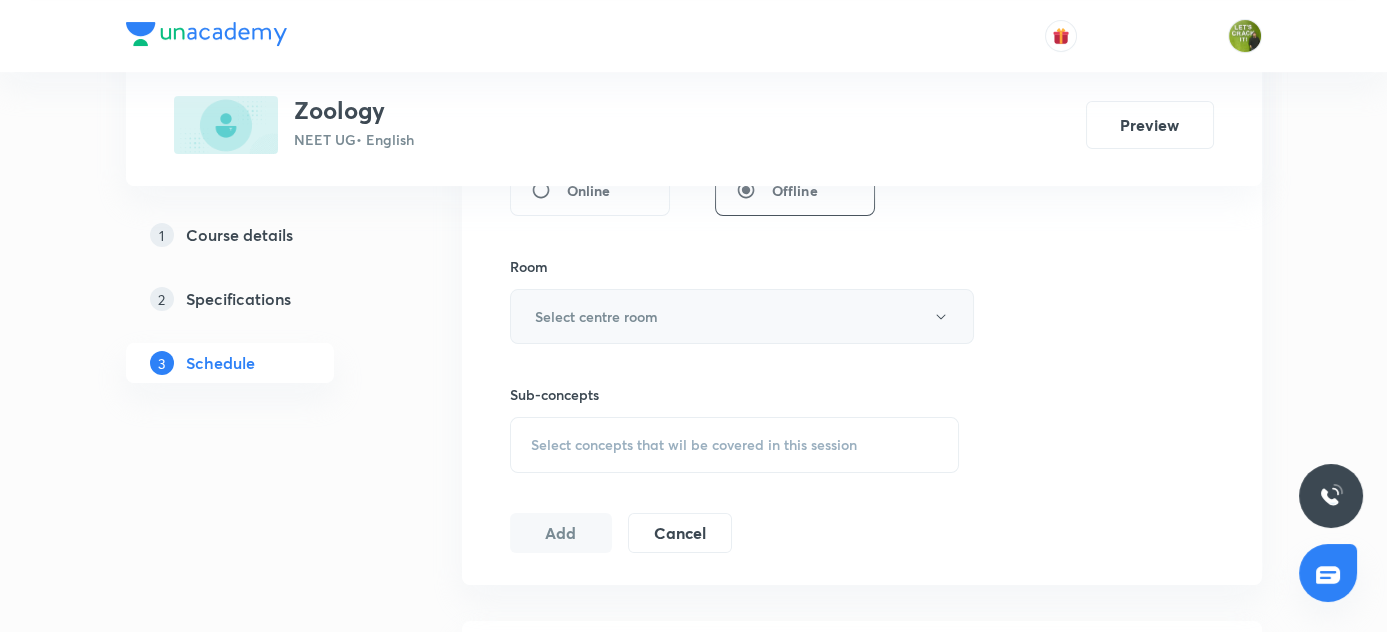 type on "80" 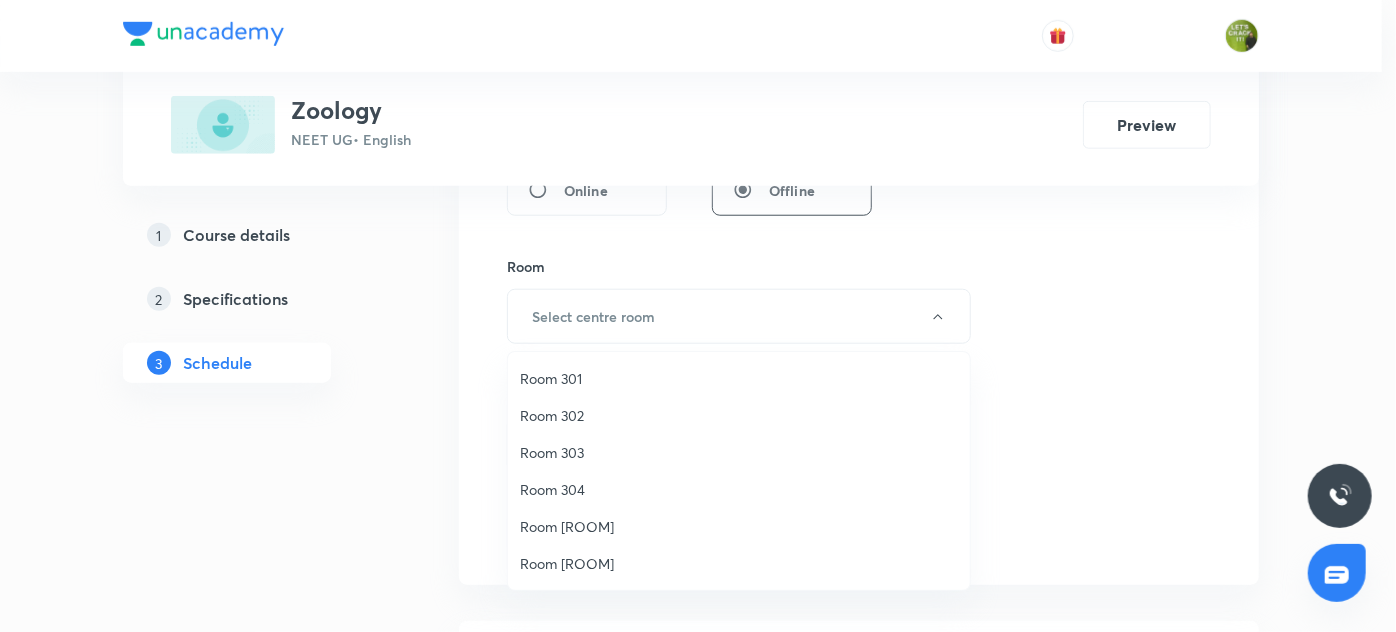 click on "Room 303" at bounding box center [739, 452] 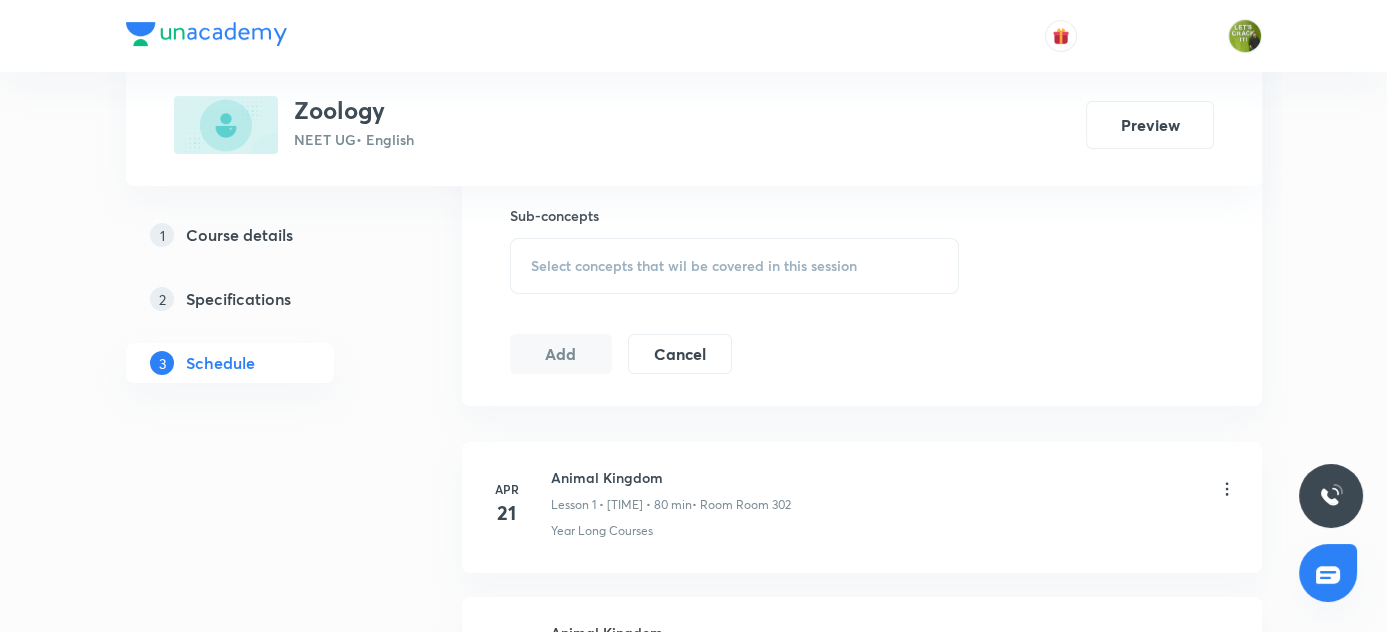 scroll, scrollTop: 1000, scrollLeft: 0, axis: vertical 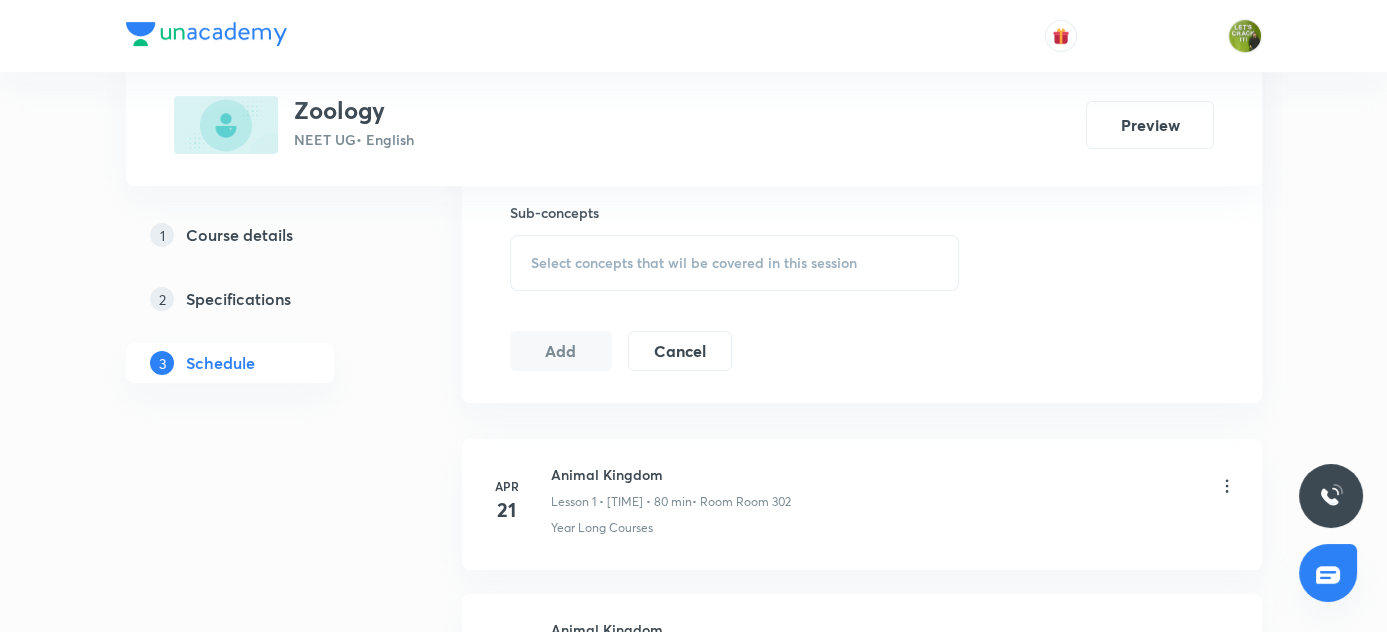 click on "Select concepts that wil be covered in this session" at bounding box center [694, 263] 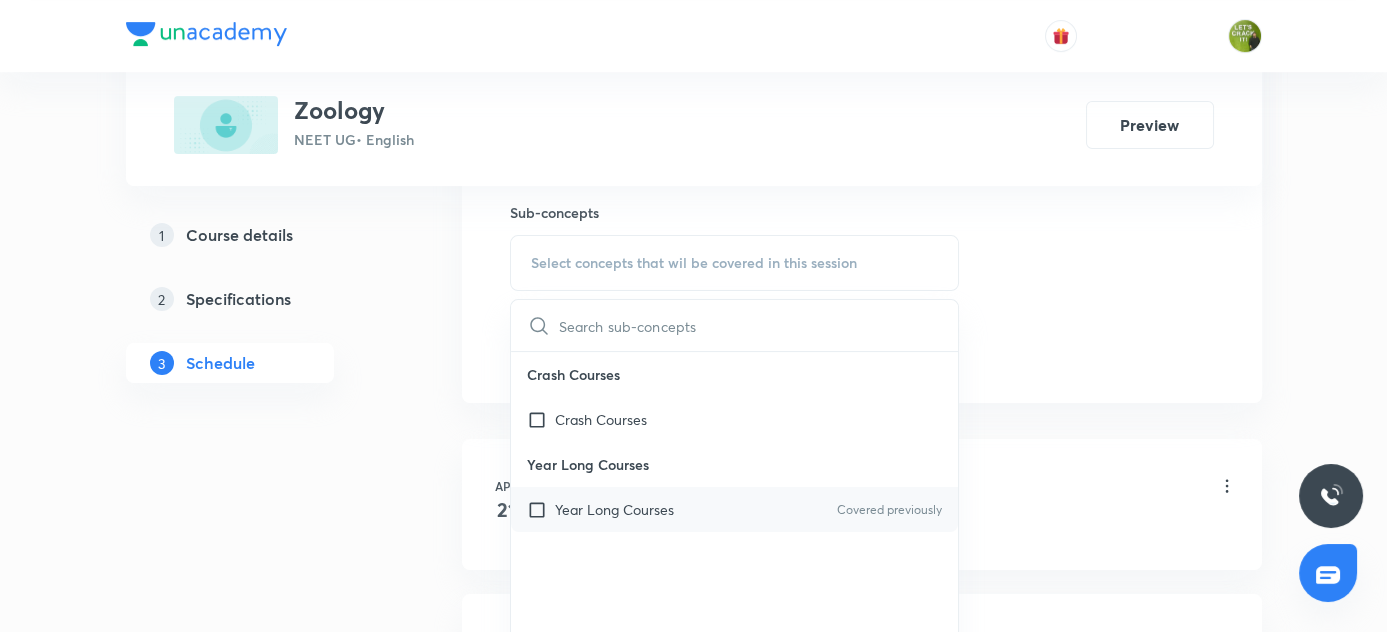 click at bounding box center [541, 509] 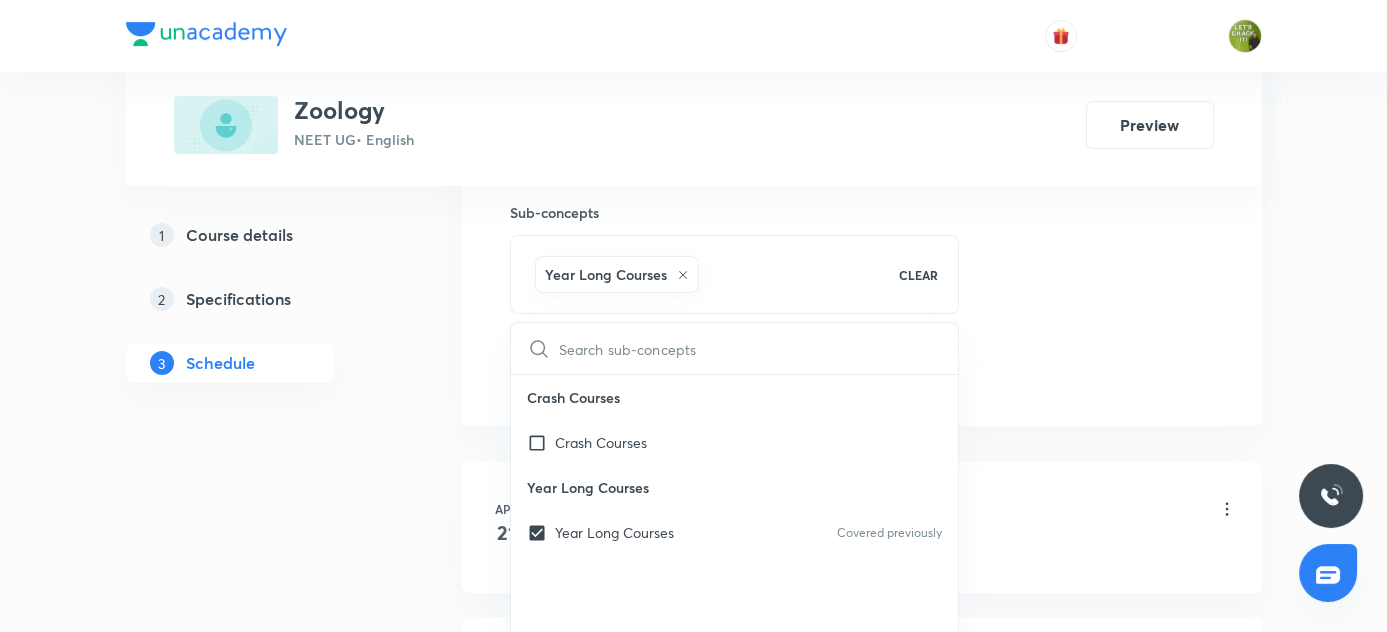 drag, startPoint x: 317, startPoint y: 481, endPoint x: 360, endPoint y: 447, distance: 54.81788 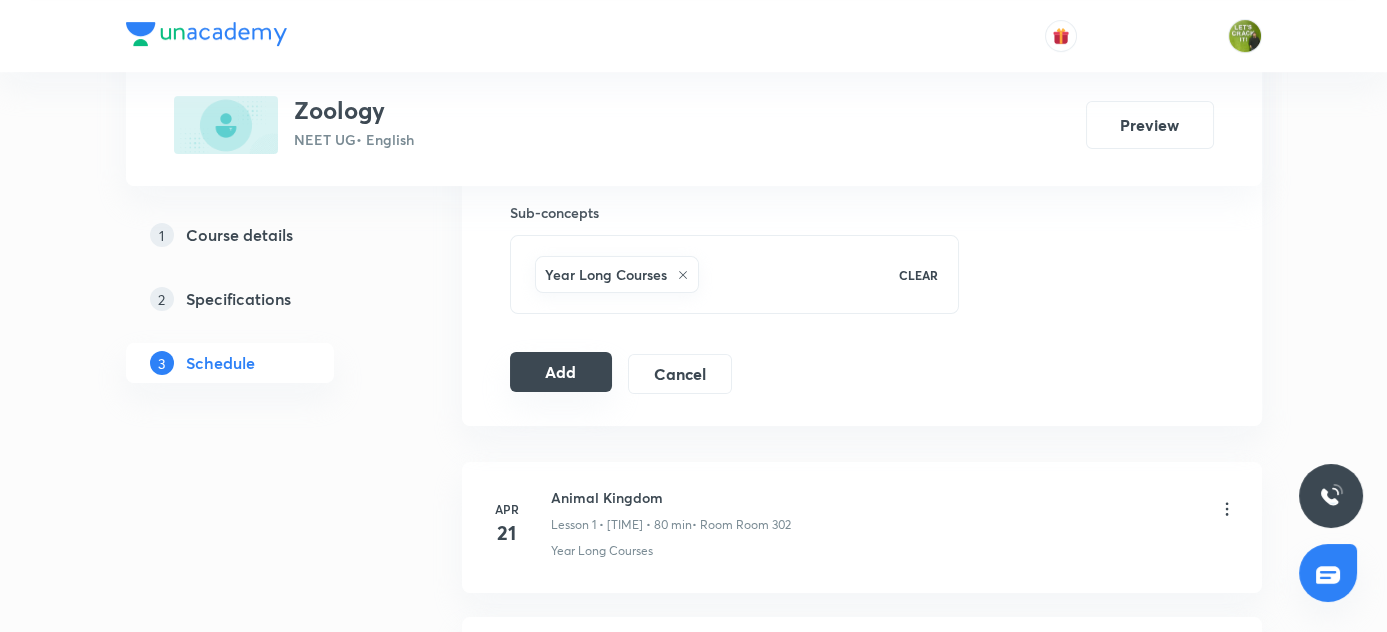 click on "Add" at bounding box center (561, 372) 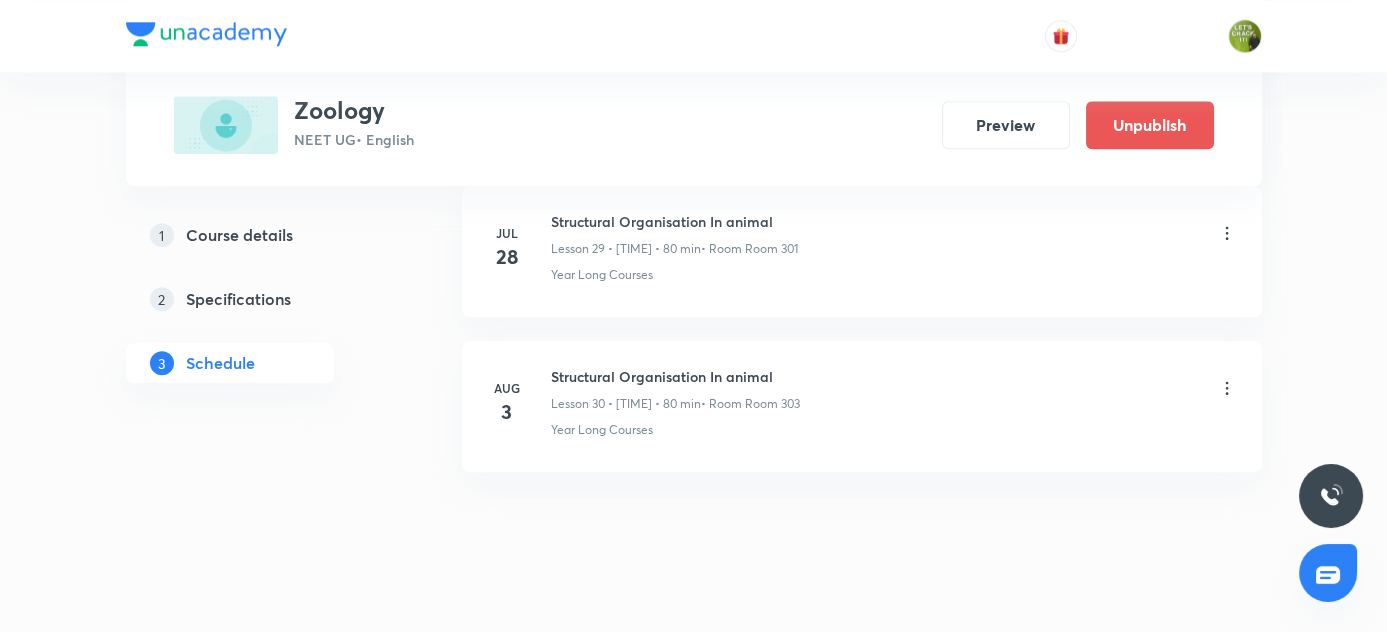 scroll, scrollTop: 4685, scrollLeft: 0, axis: vertical 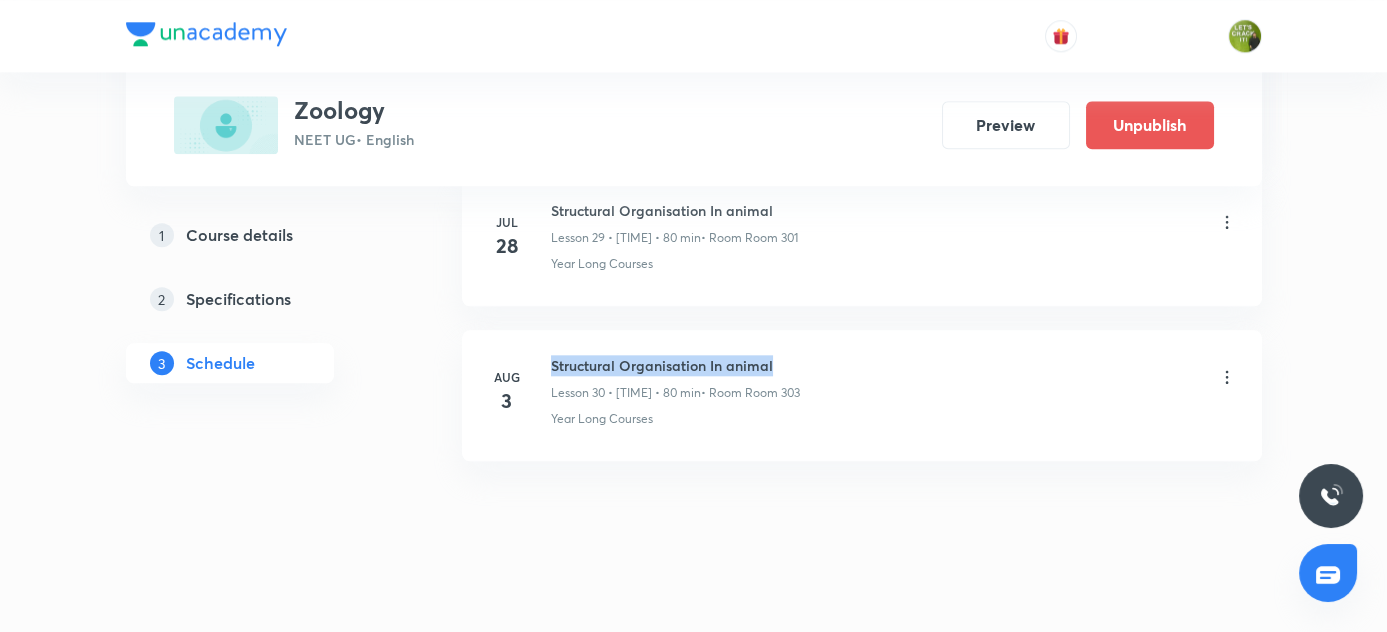 drag, startPoint x: 550, startPoint y: 344, endPoint x: 817, endPoint y: 337, distance: 267.09174 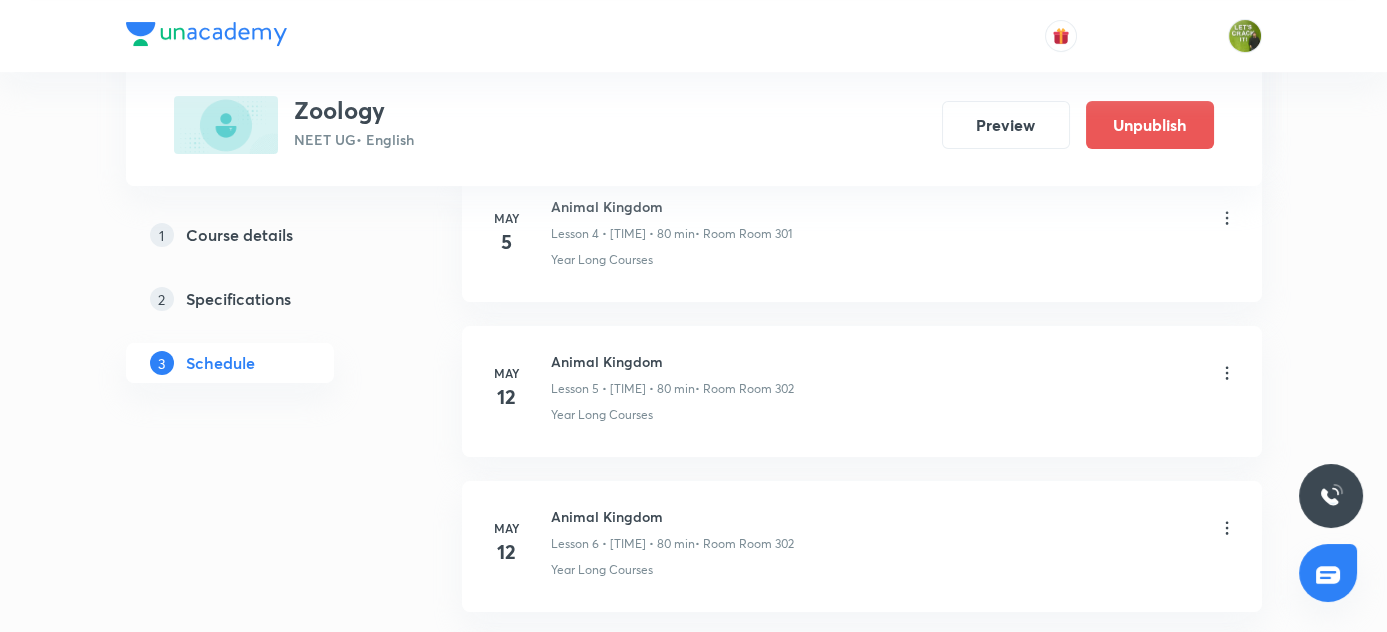 scroll, scrollTop: 0, scrollLeft: 0, axis: both 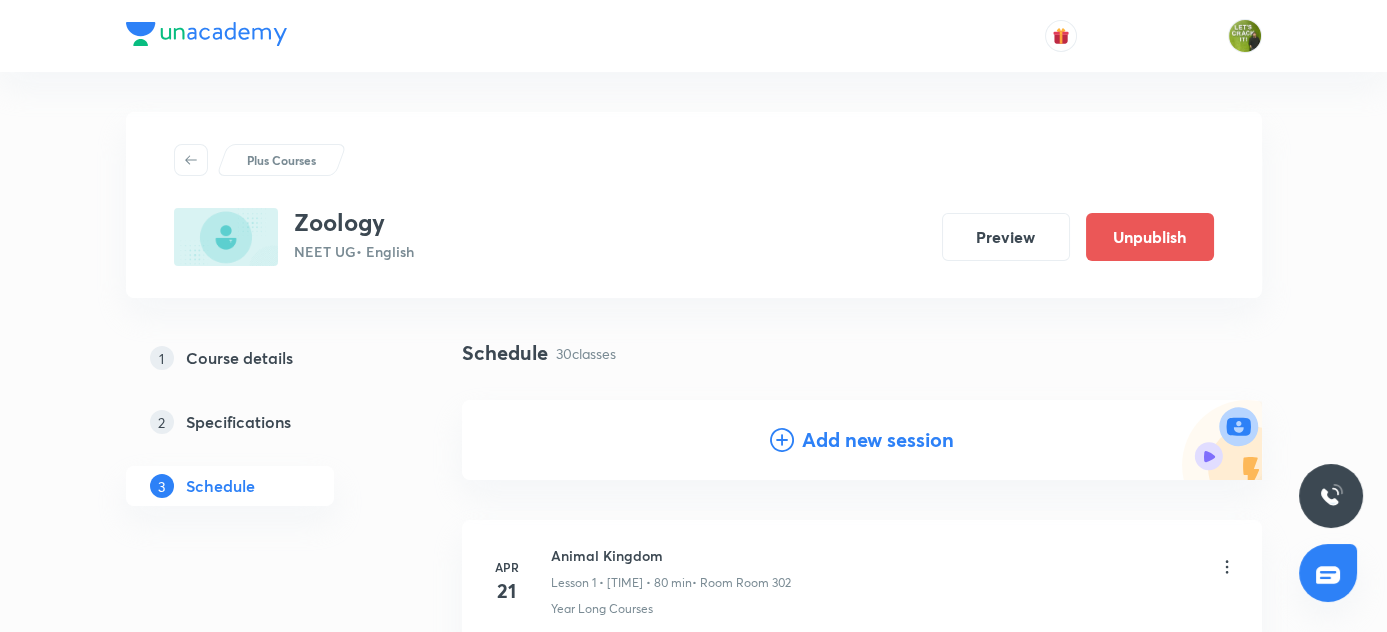 click 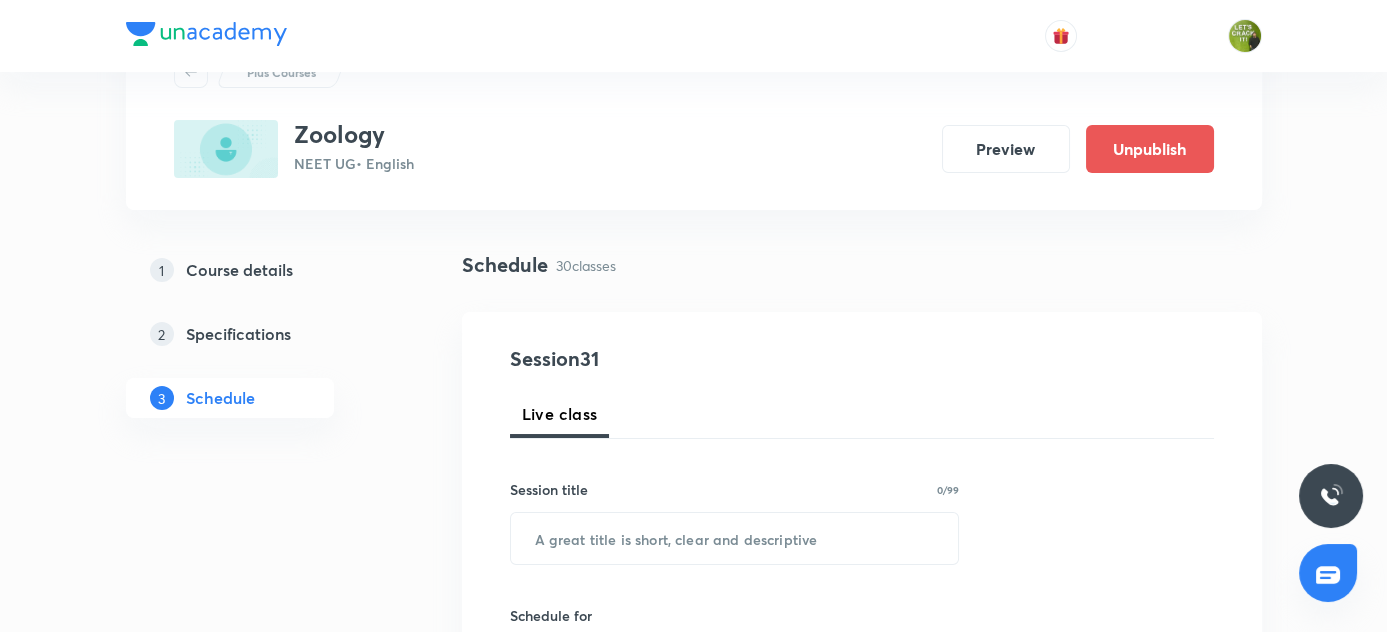 scroll, scrollTop: 181, scrollLeft: 0, axis: vertical 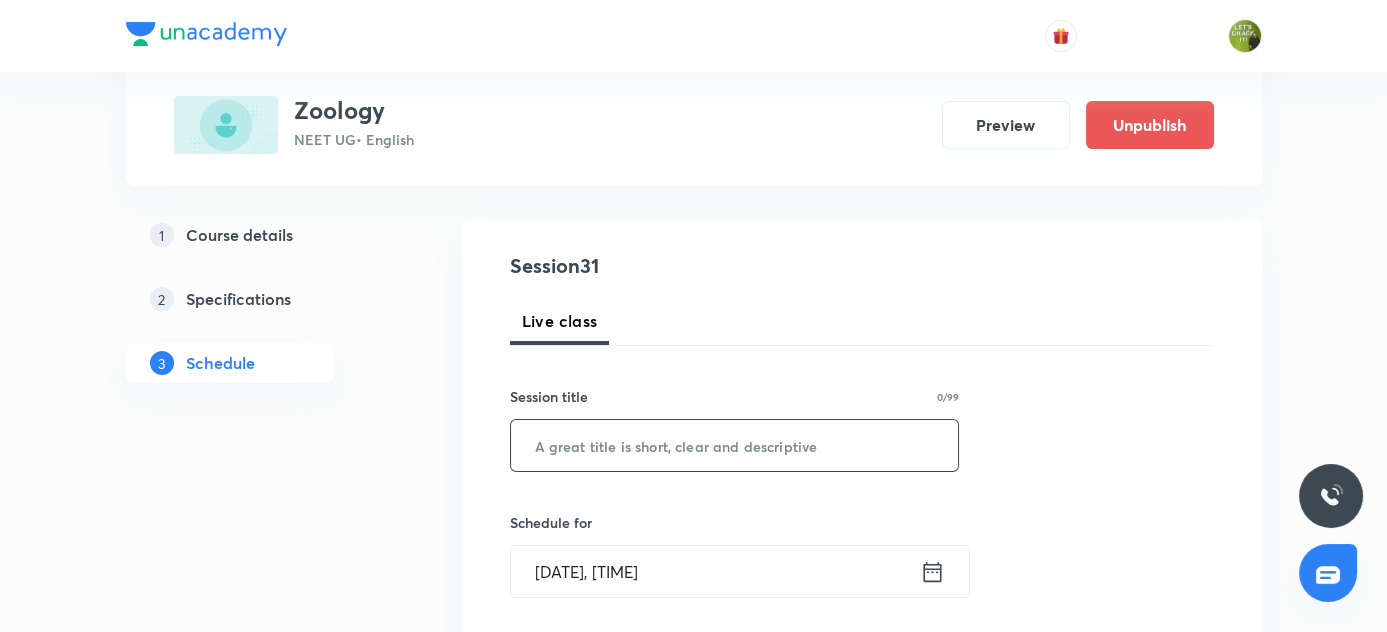 click at bounding box center [735, 445] 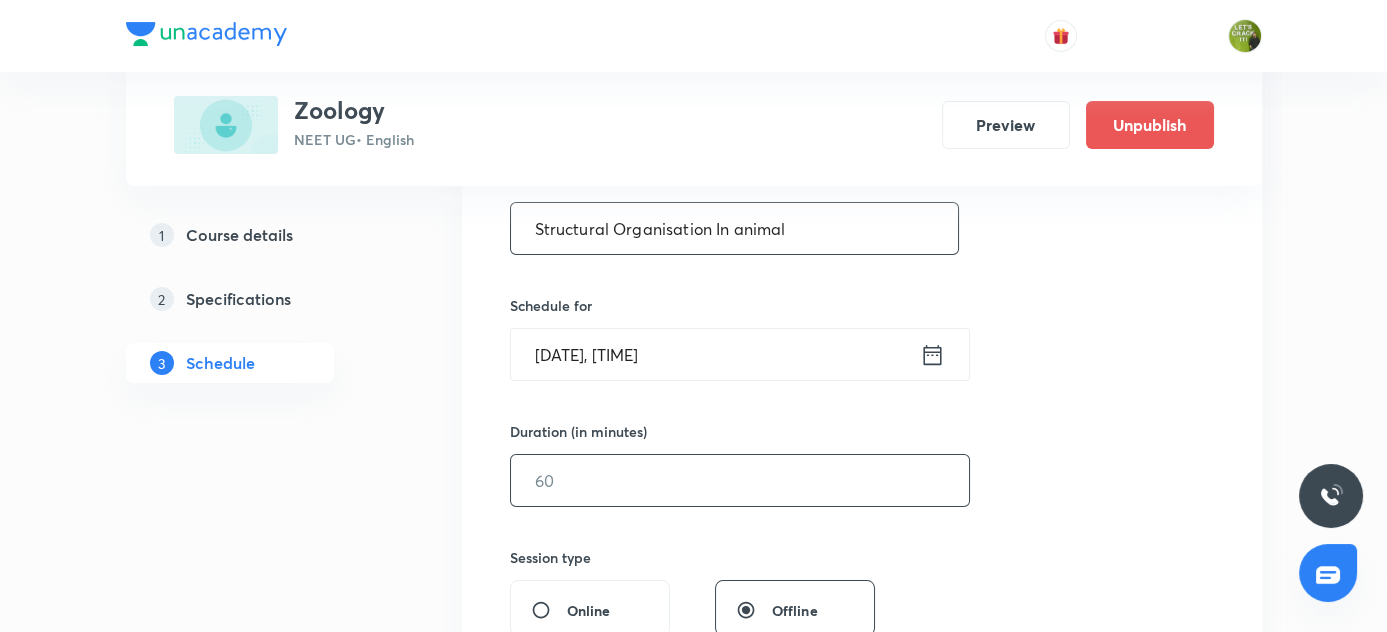 scroll, scrollTop: 454, scrollLeft: 0, axis: vertical 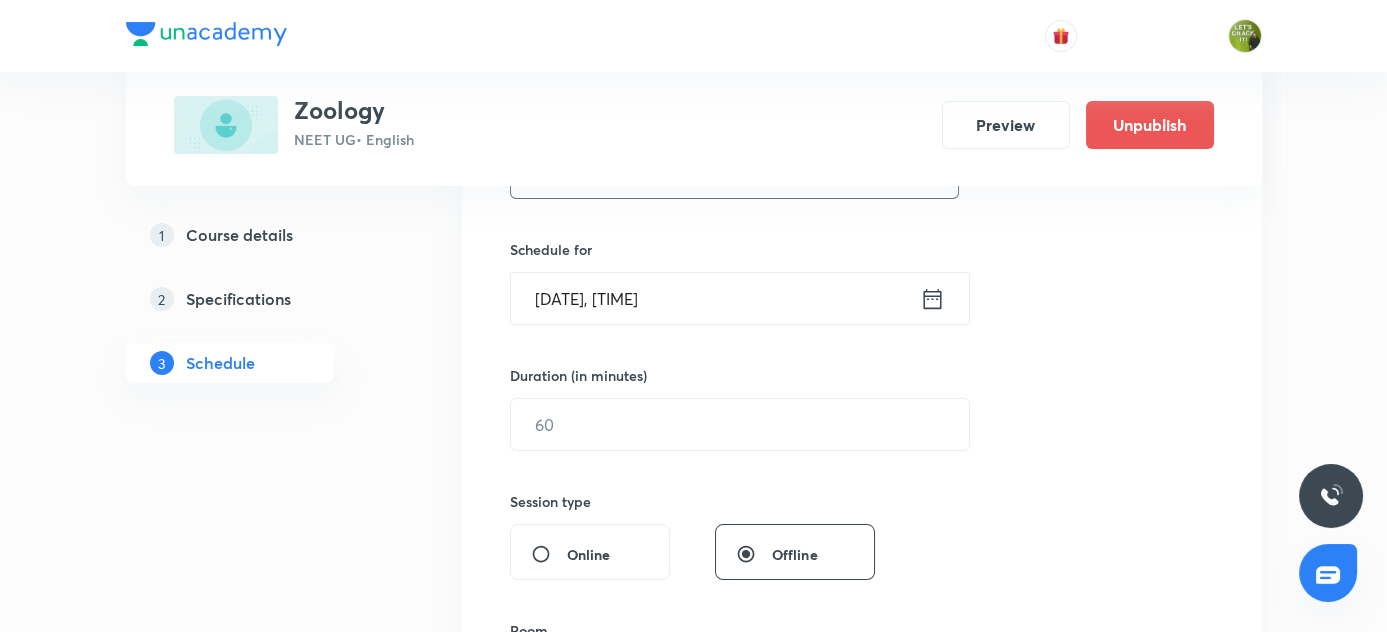 type on "Structural Organisation In animal" 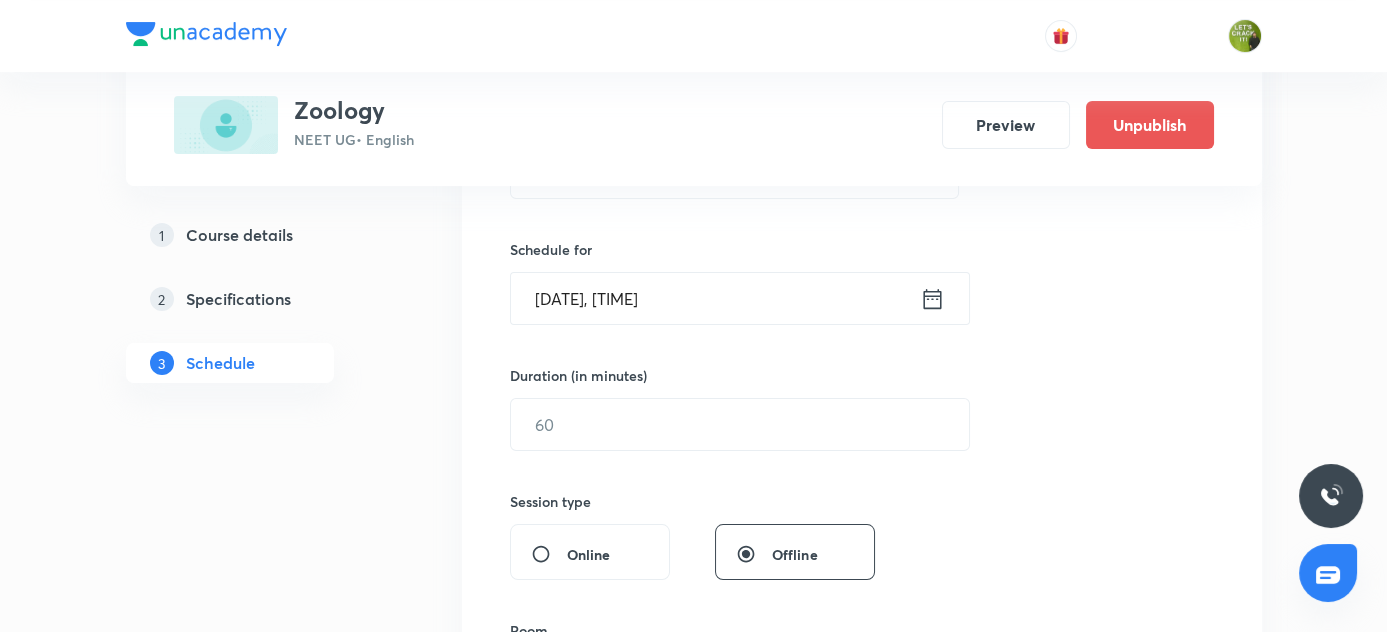 click 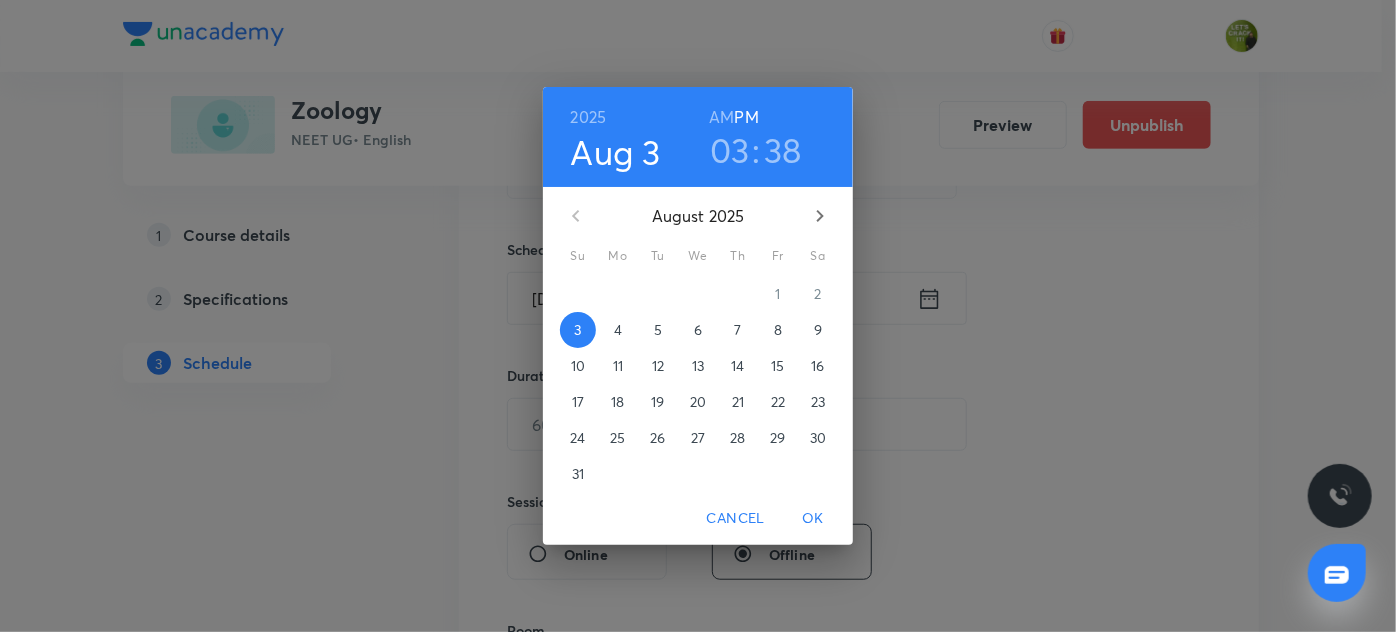 click on "03" at bounding box center [730, 150] 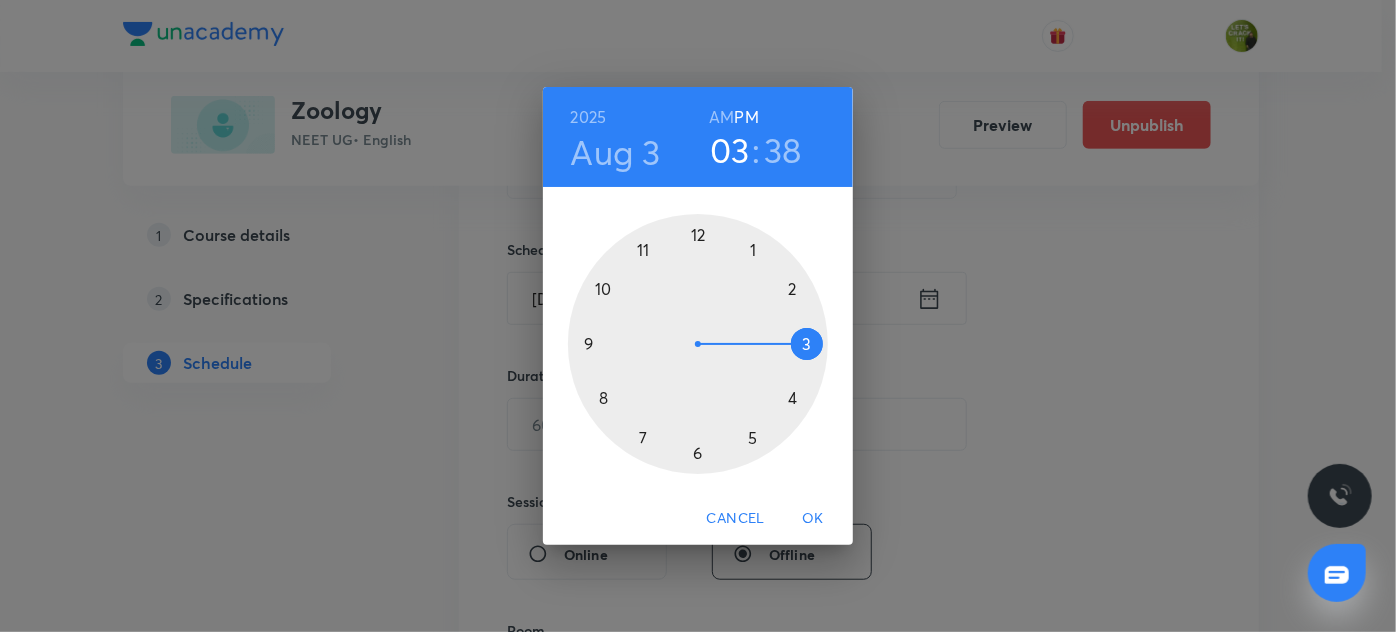 click at bounding box center [698, 344] 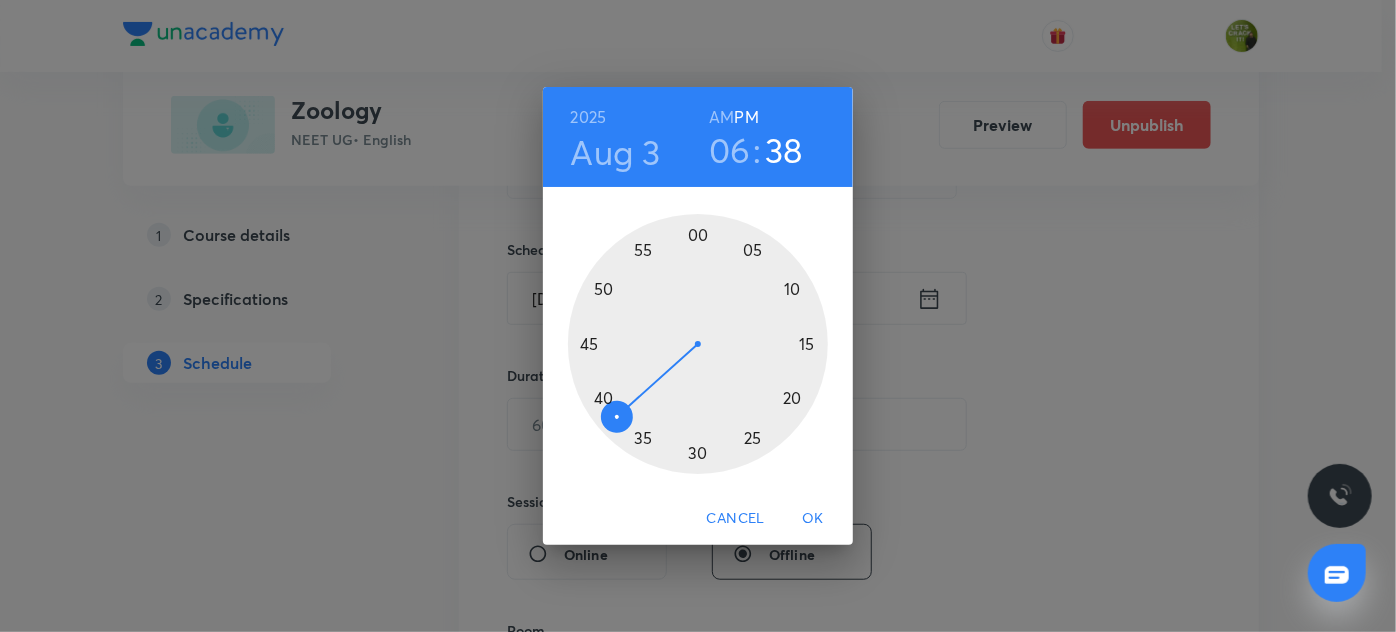 click at bounding box center (698, 344) 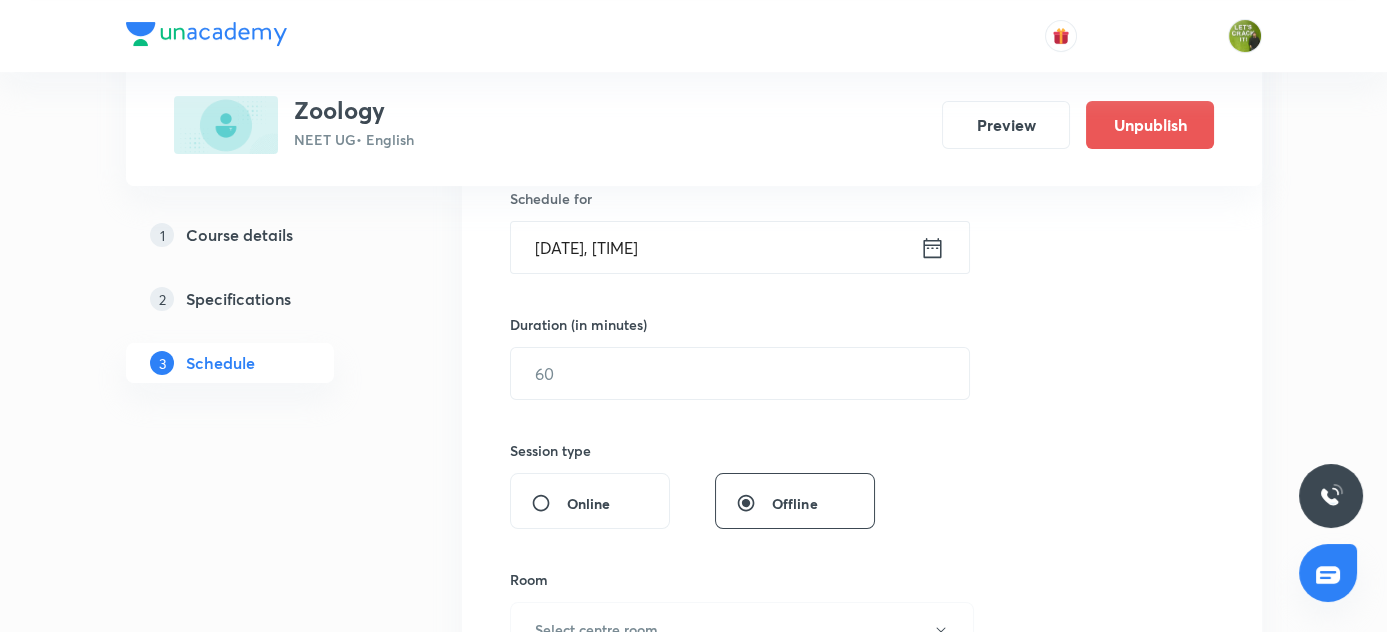 scroll, scrollTop: 545, scrollLeft: 0, axis: vertical 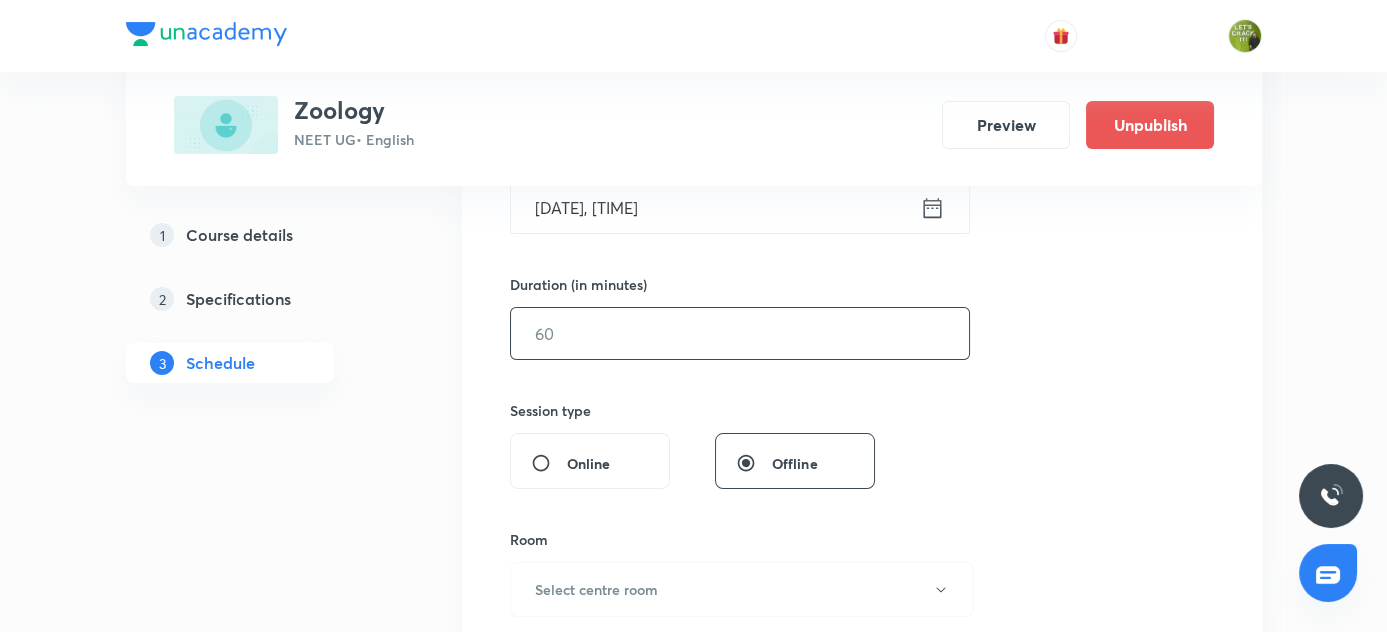 click at bounding box center [740, 333] 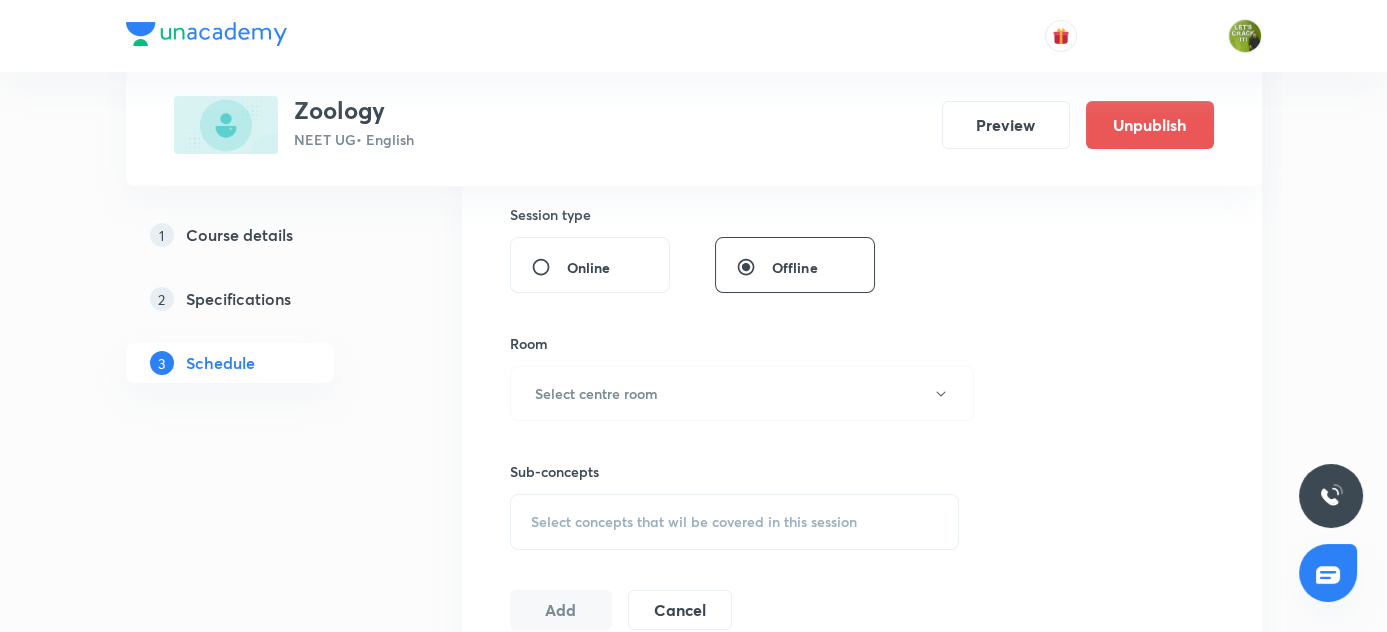 scroll, scrollTop: 818, scrollLeft: 0, axis: vertical 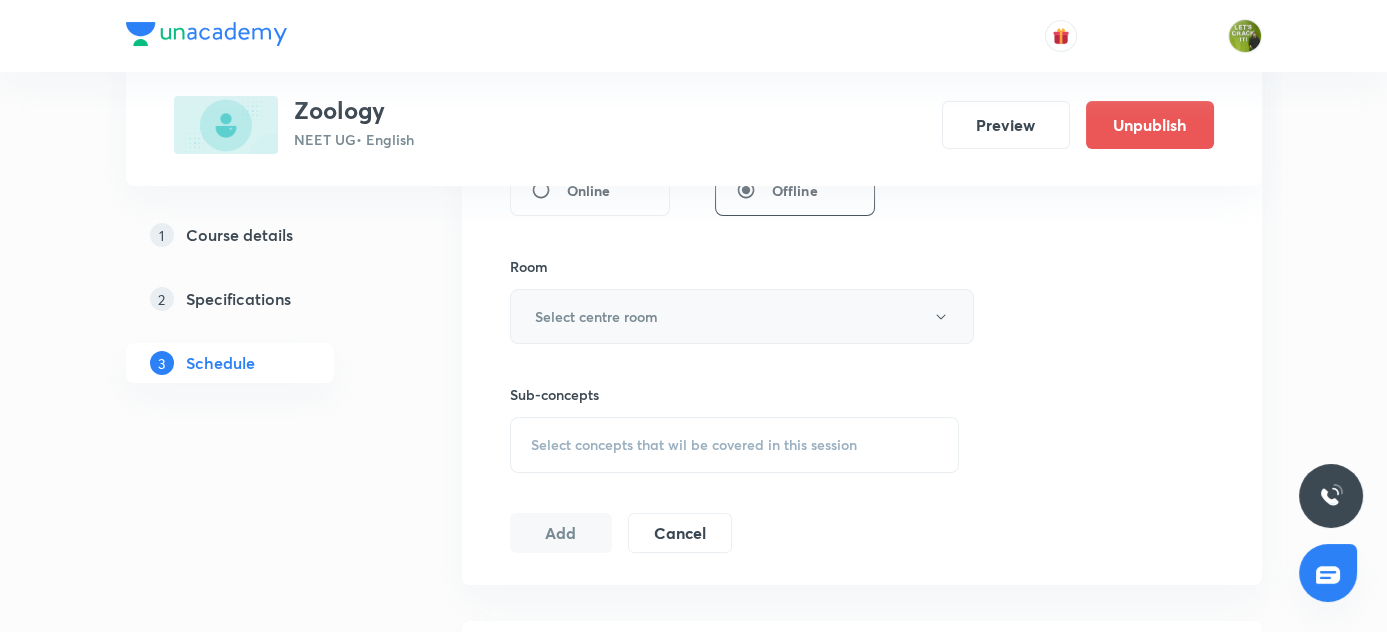 type on "80" 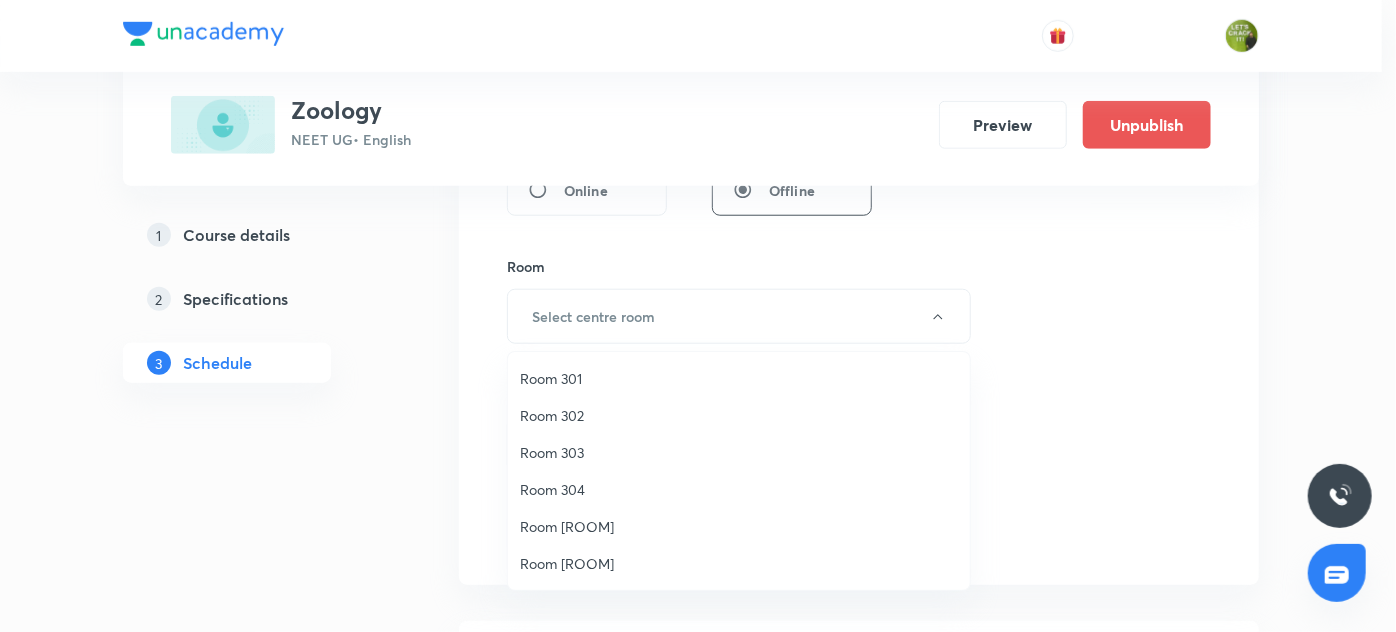 click on "Room 303" at bounding box center (739, 452) 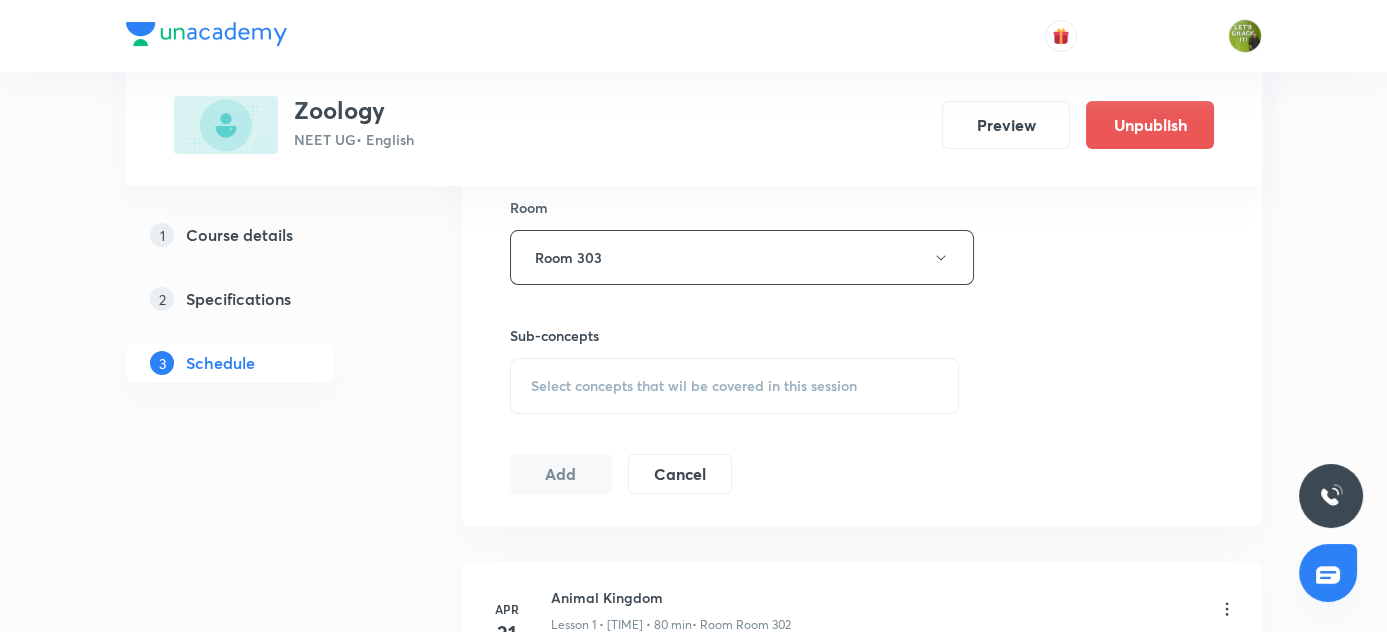 scroll, scrollTop: 1000, scrollLeft: 0, axis: vertical 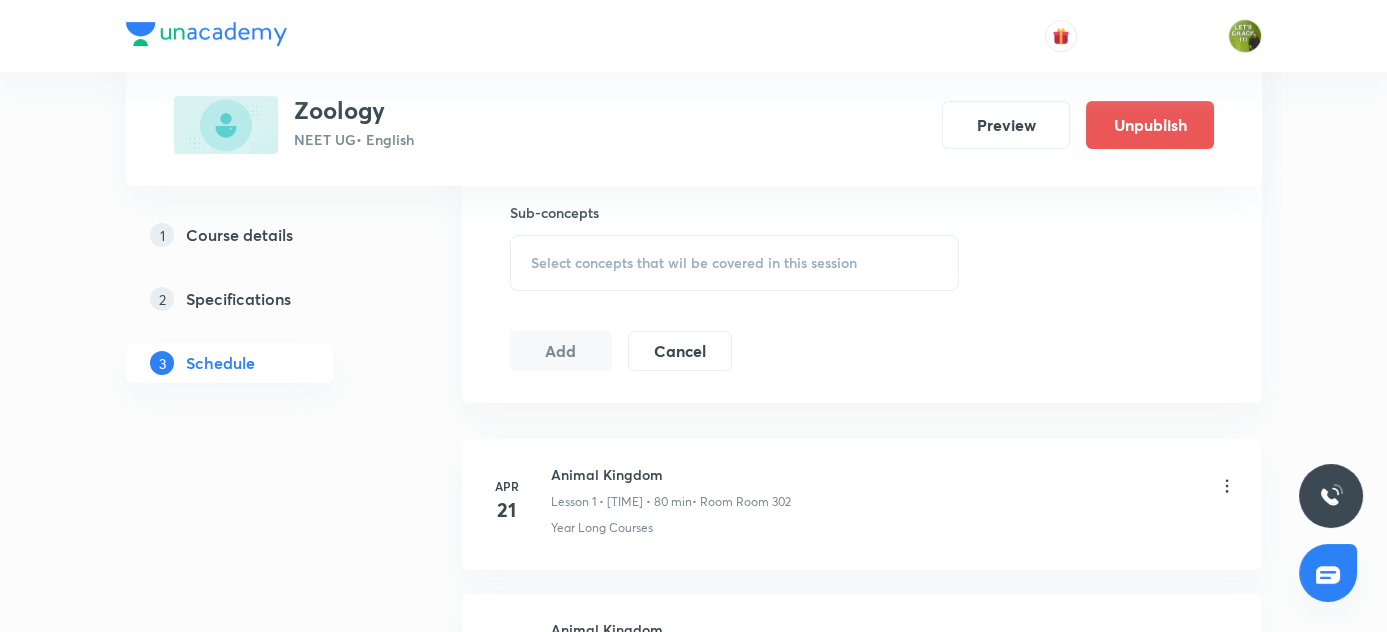 click on "Select concepts that wil be covered in this session" at bounding box center [735, 263] 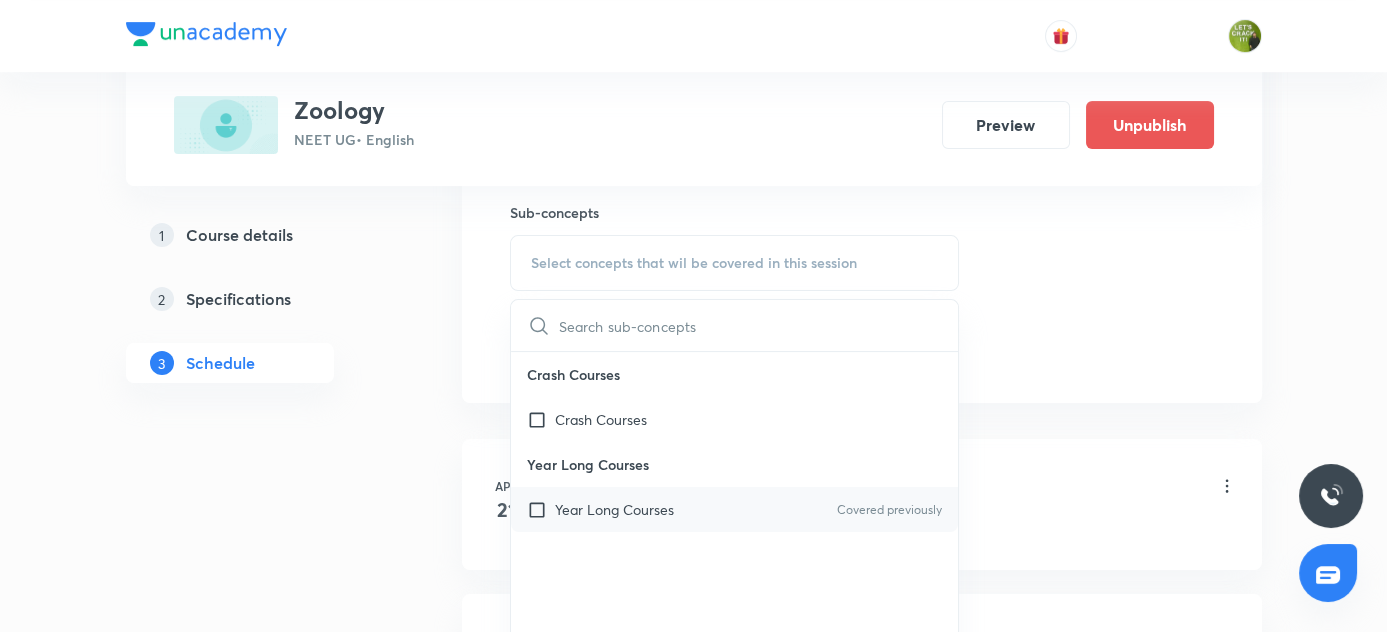 click at bounding box center (541, 509) 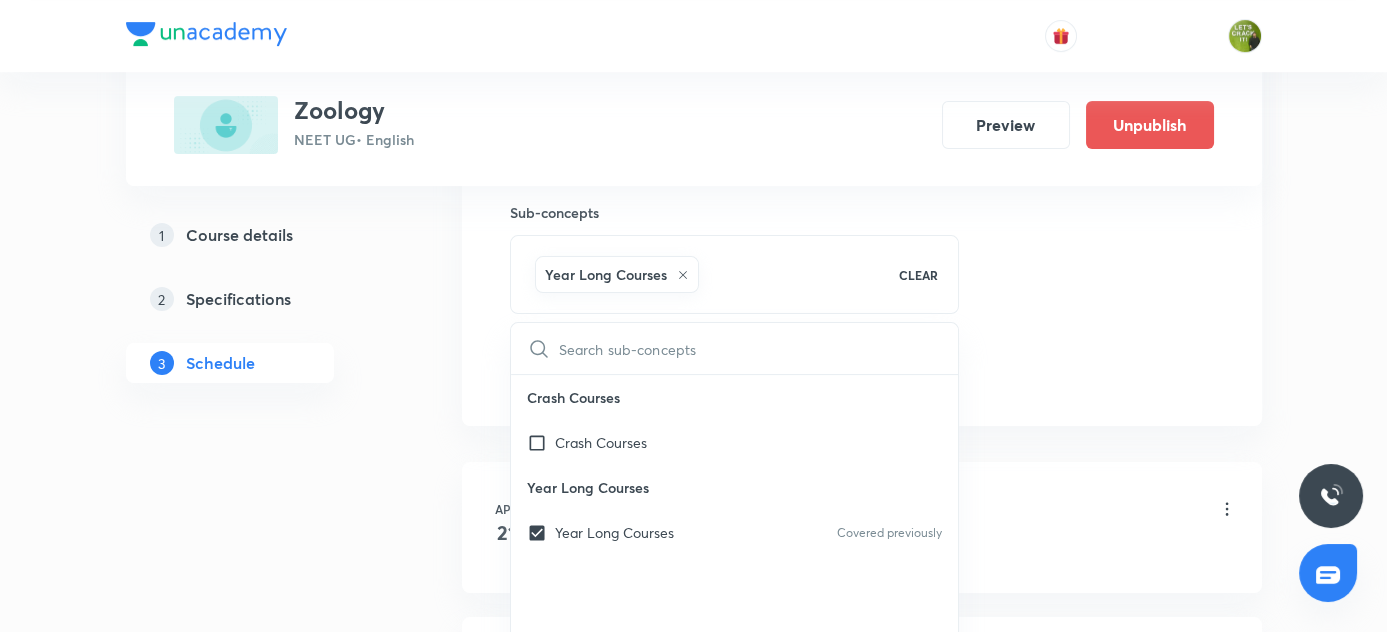 drag, startPoint x: 431, startPoint y: 484, endPoint x: 551, endPoint y: 411, distance: 140.45996 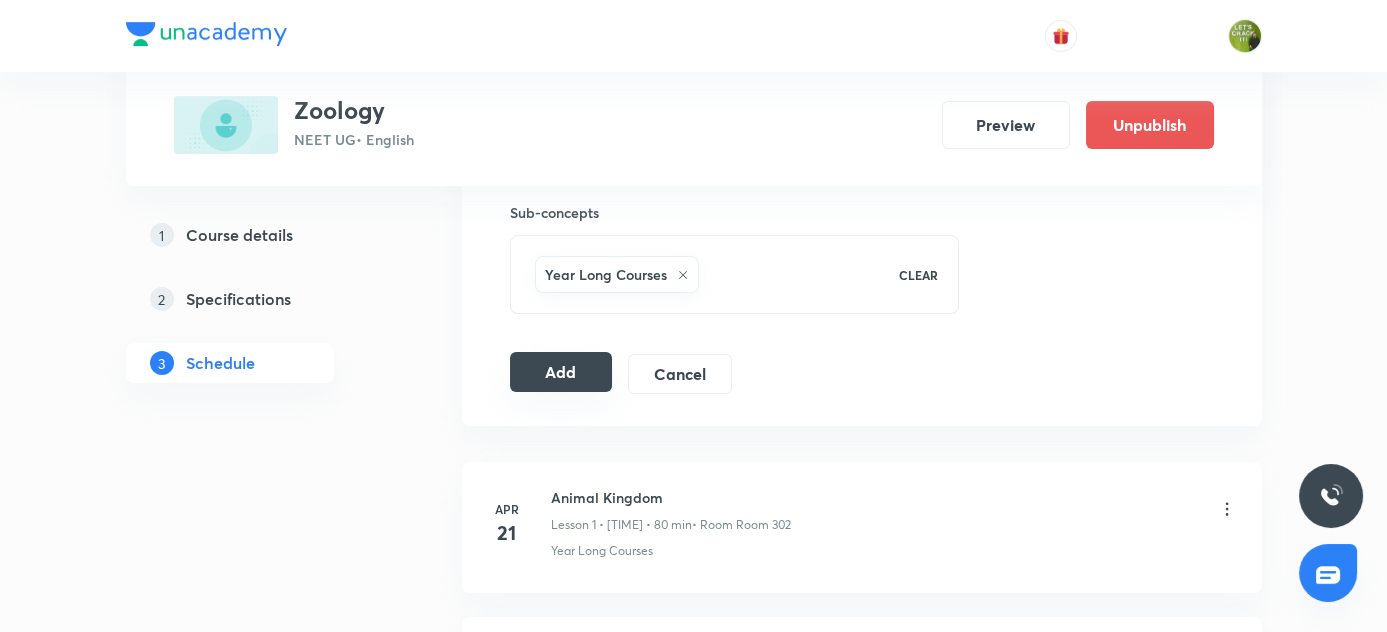 click on "Add" at bounding box center [561, 372] 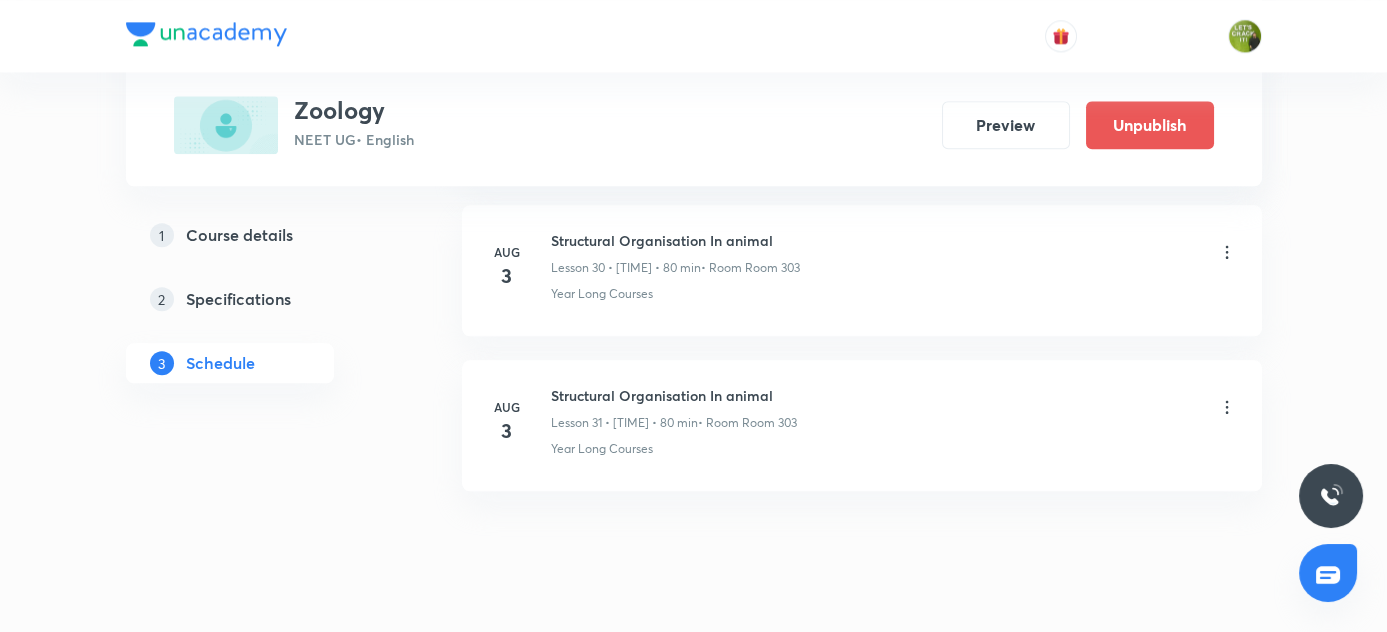 scroll, scrollTop: 4840, scrollLeft: 0, axis: vertical 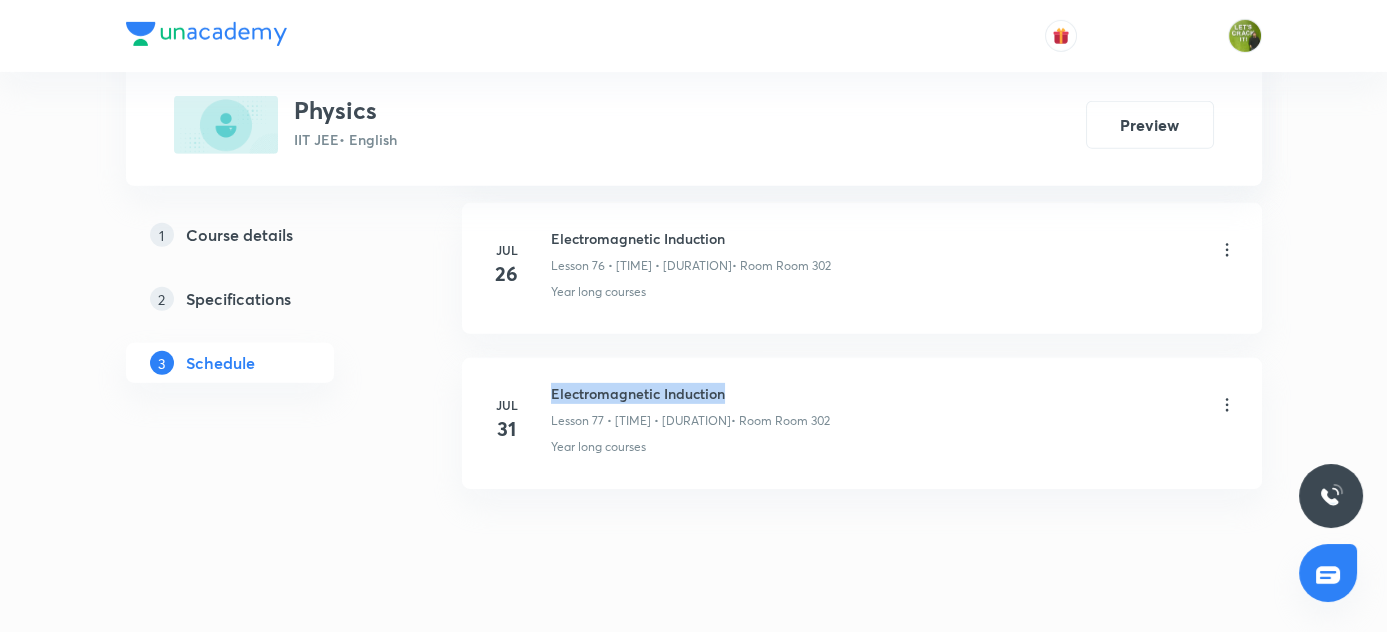 drag, startPoint x: 550, startPoint y: 344, endPoint x: 786, endPoint y: 340, distance: 236.03389 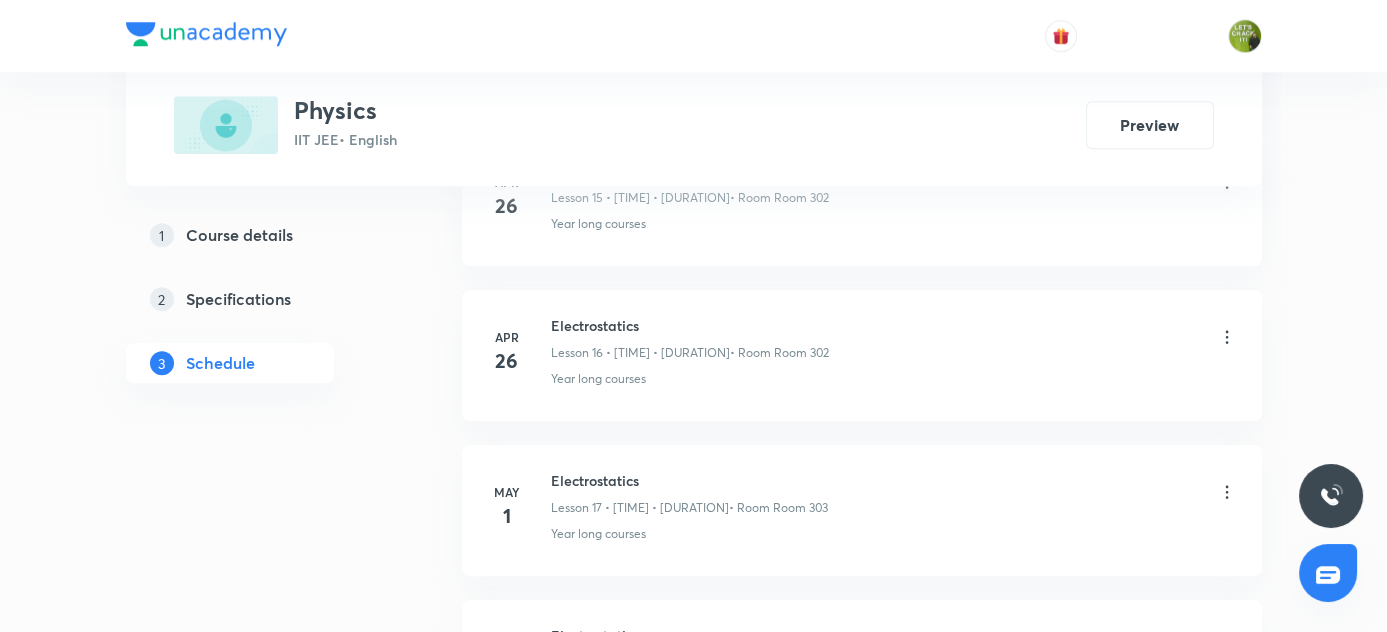 scroll, scrollTop: 3461, scrollLeft: 0, axis: vertical 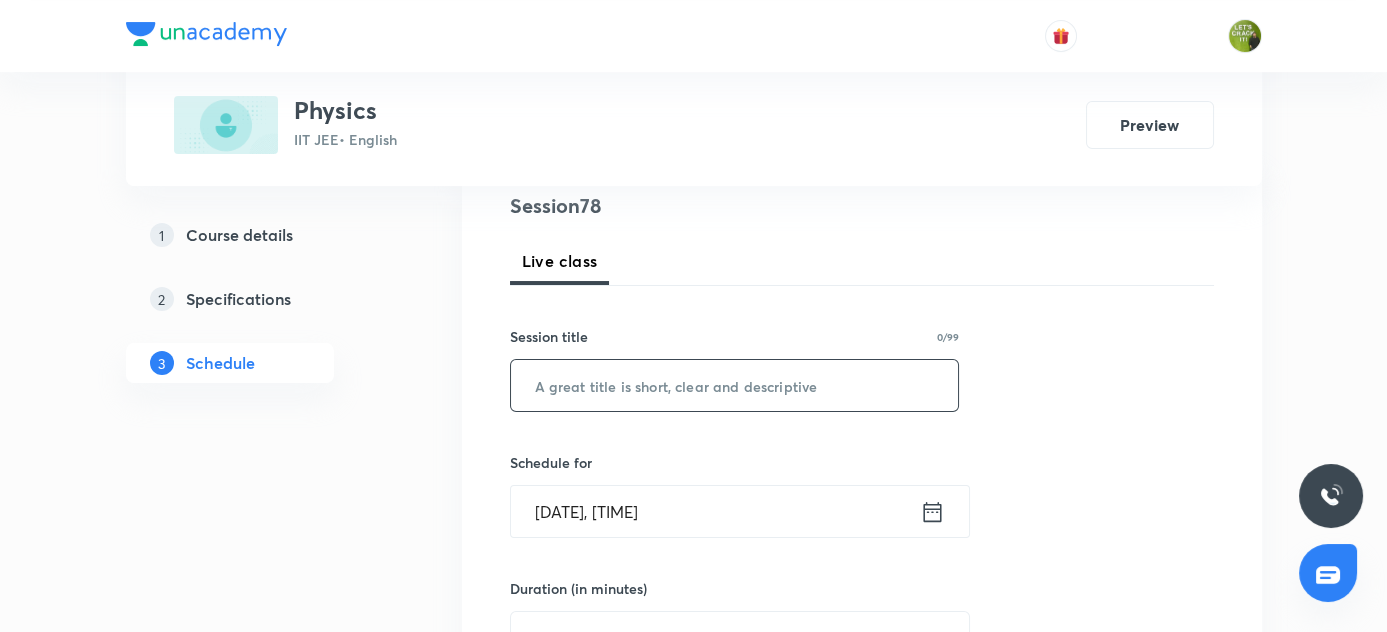 click at bounding box center (735, 385) 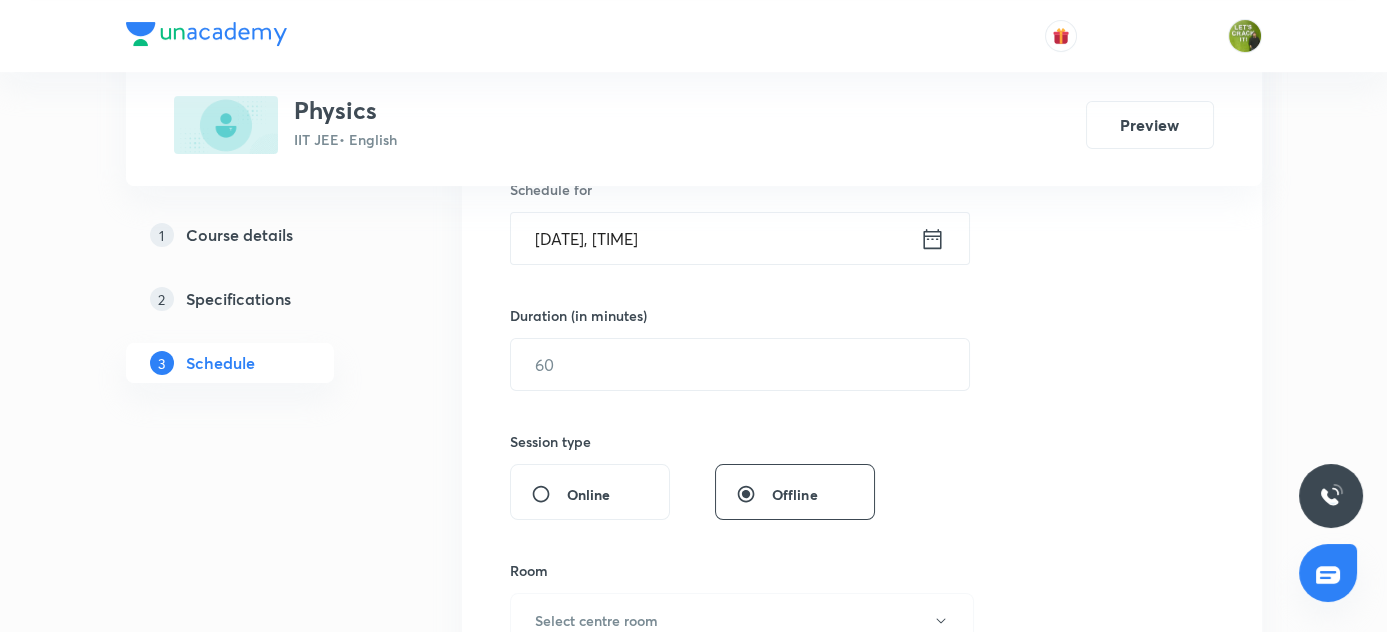 scroll, scrollTop: 423, scrollLeft: 0, axis: vertical 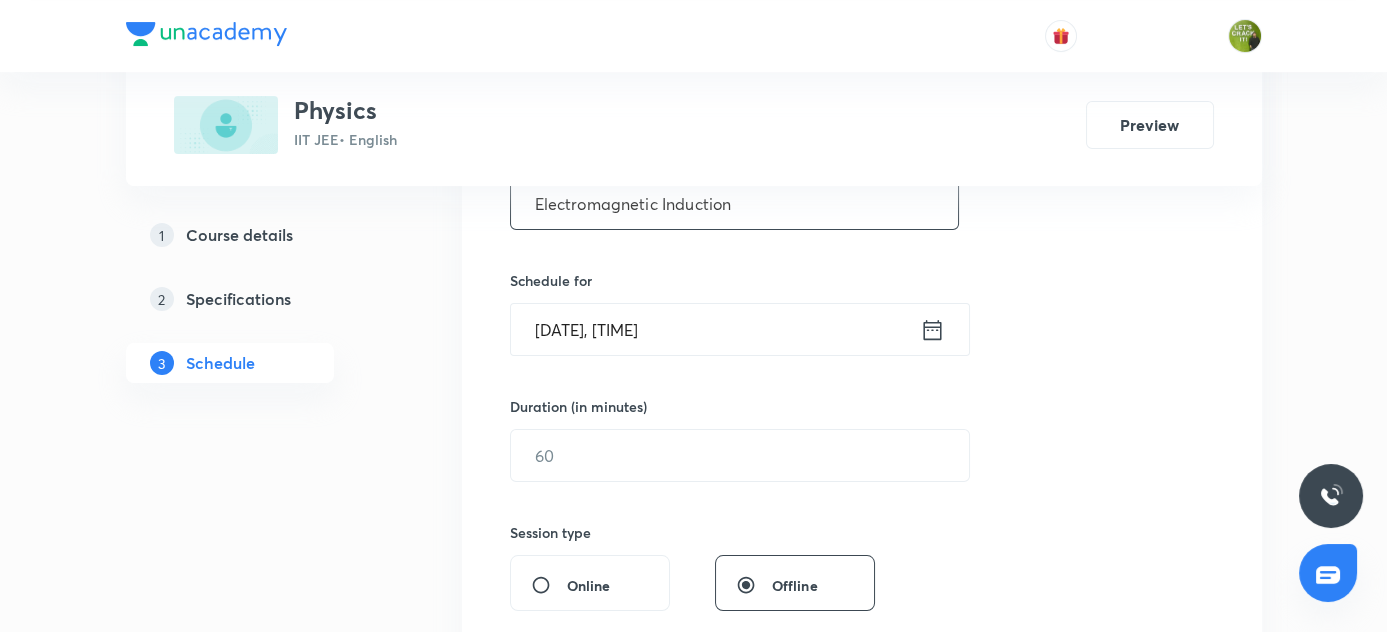 type on "Electromagnetic Induction" 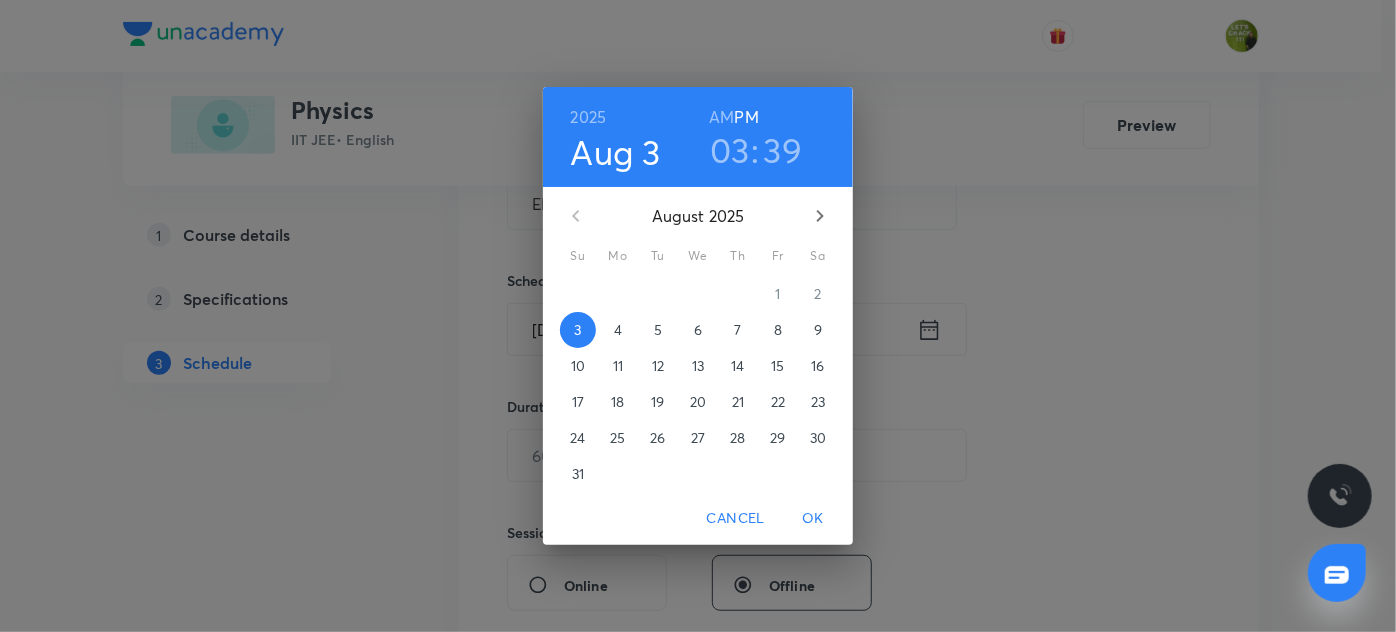 click on "03" at bounding box center (730, 150) 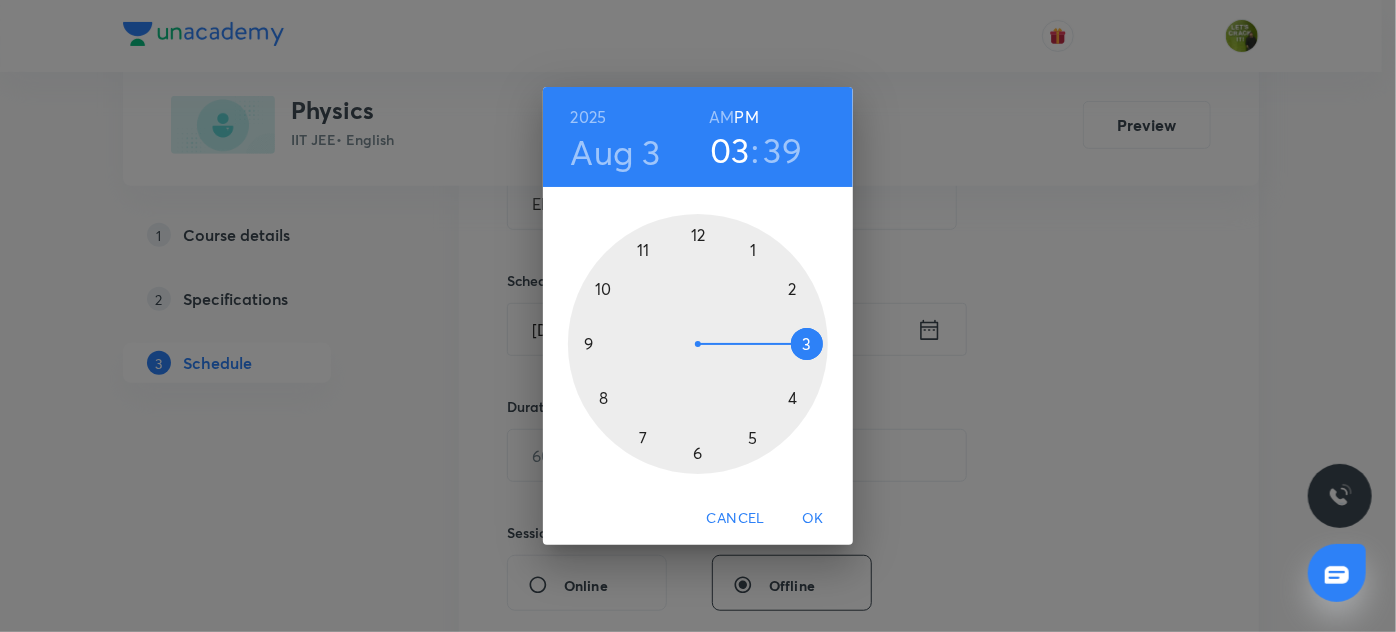 click at bounding box center (698, 344) 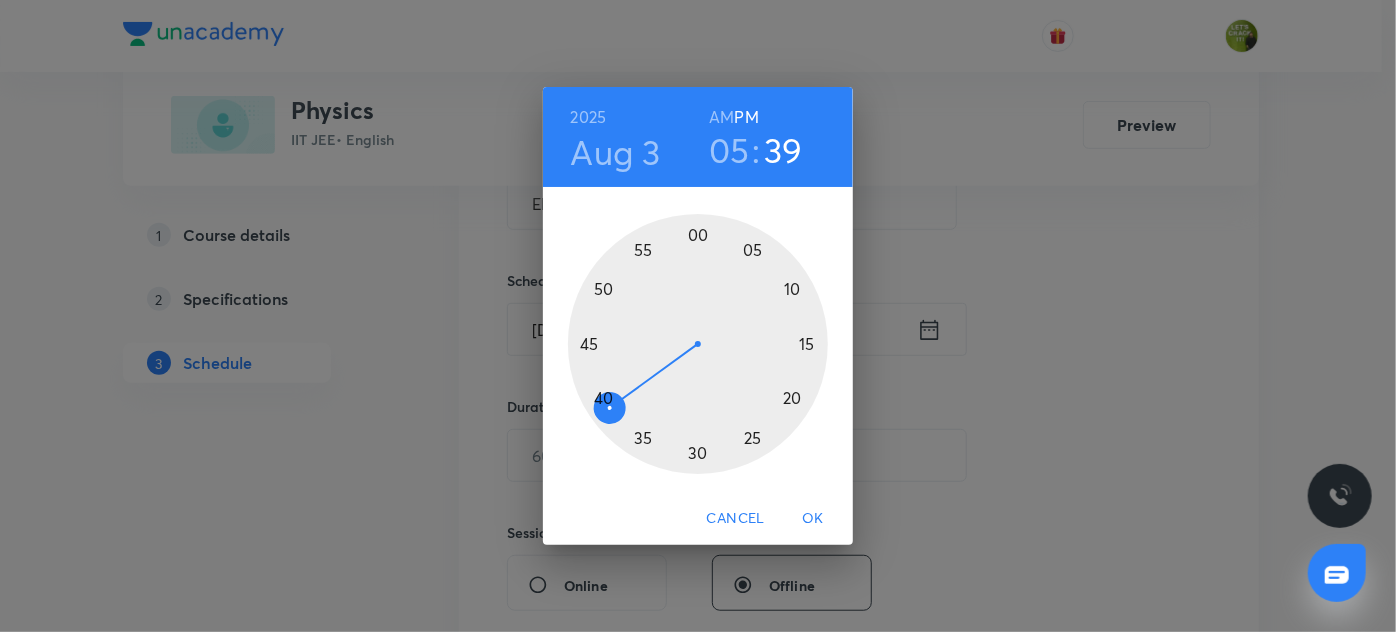 click at bounding box center (698, 344) 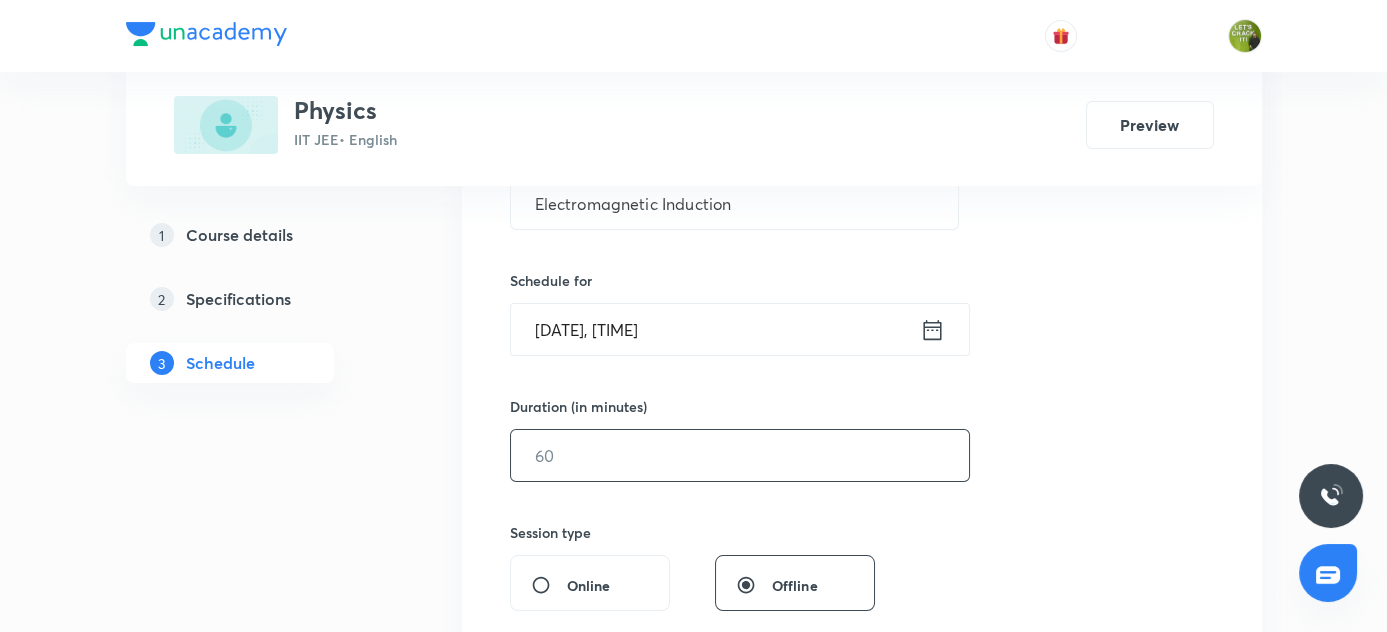 click at bounding box center (740, 455) 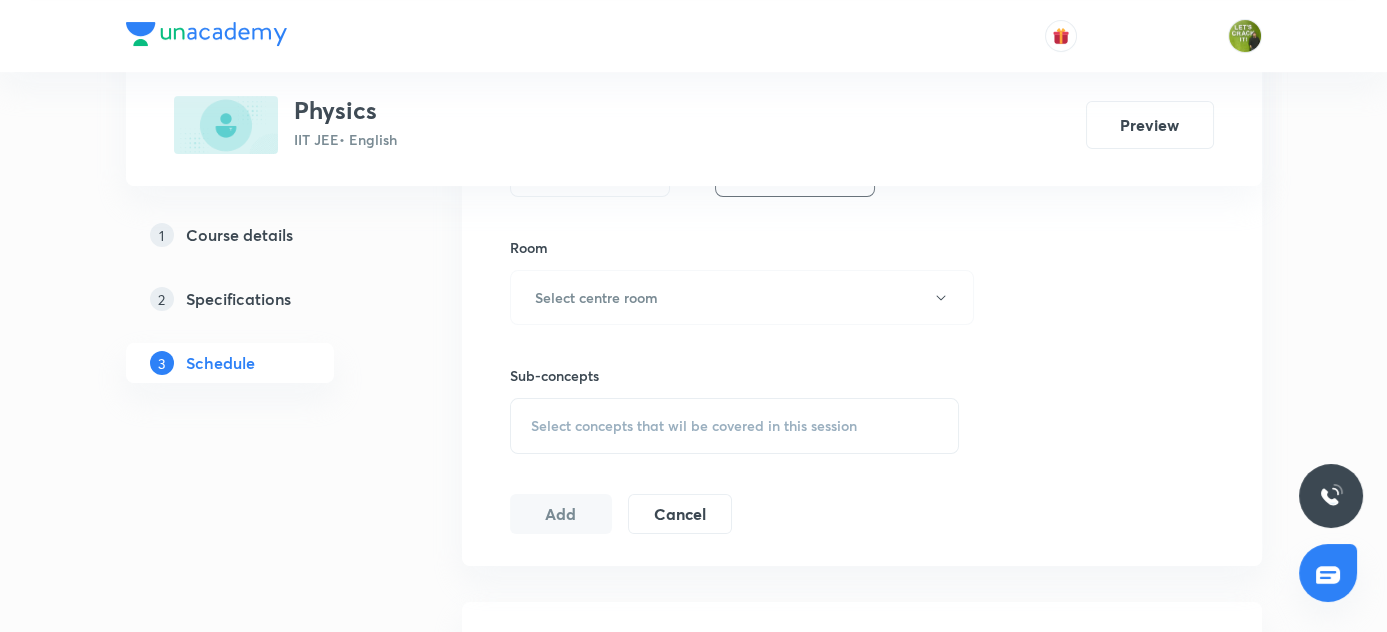 scroll, scrollTop: 877, scrollLeft: 0, axis: vertical 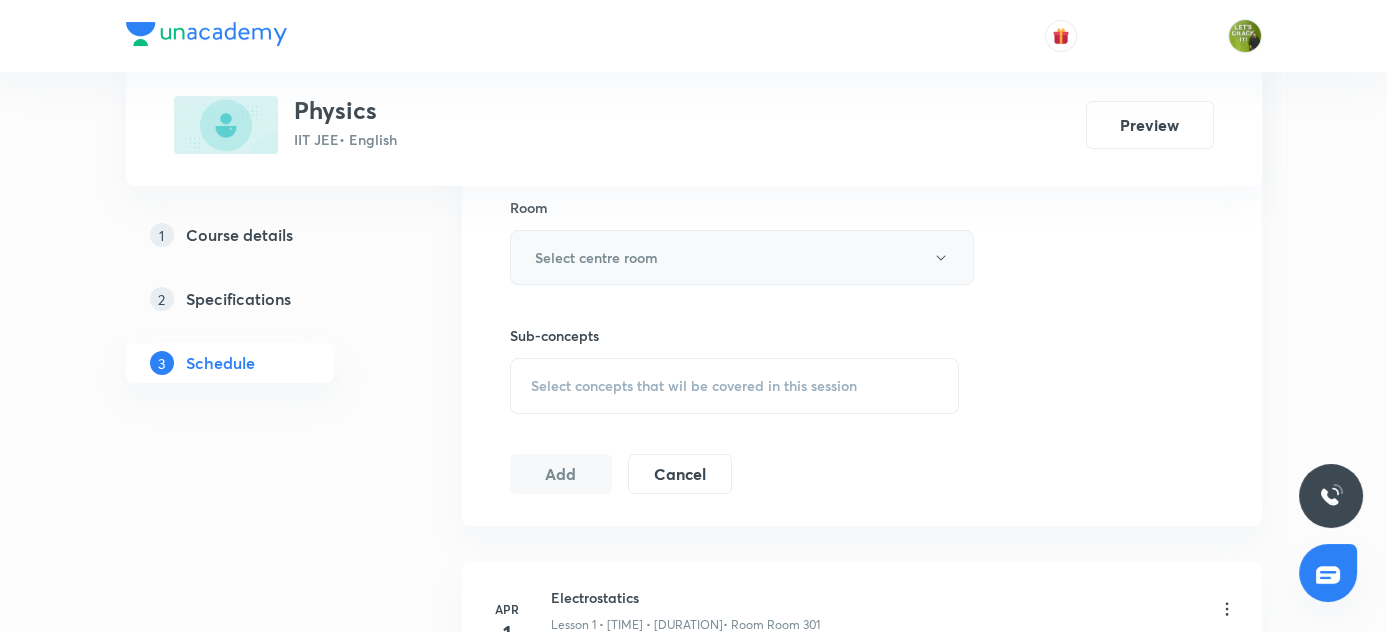 type on "120" 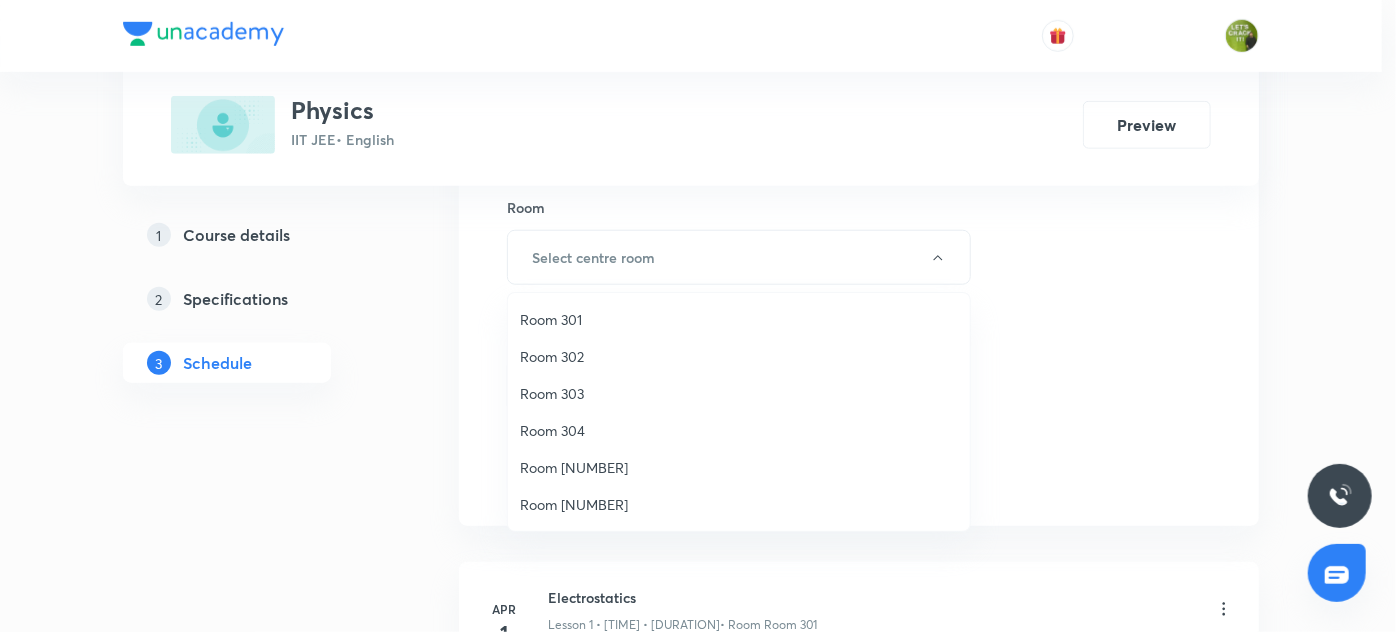 click on "Room 302" at bounding box center (739, 356) 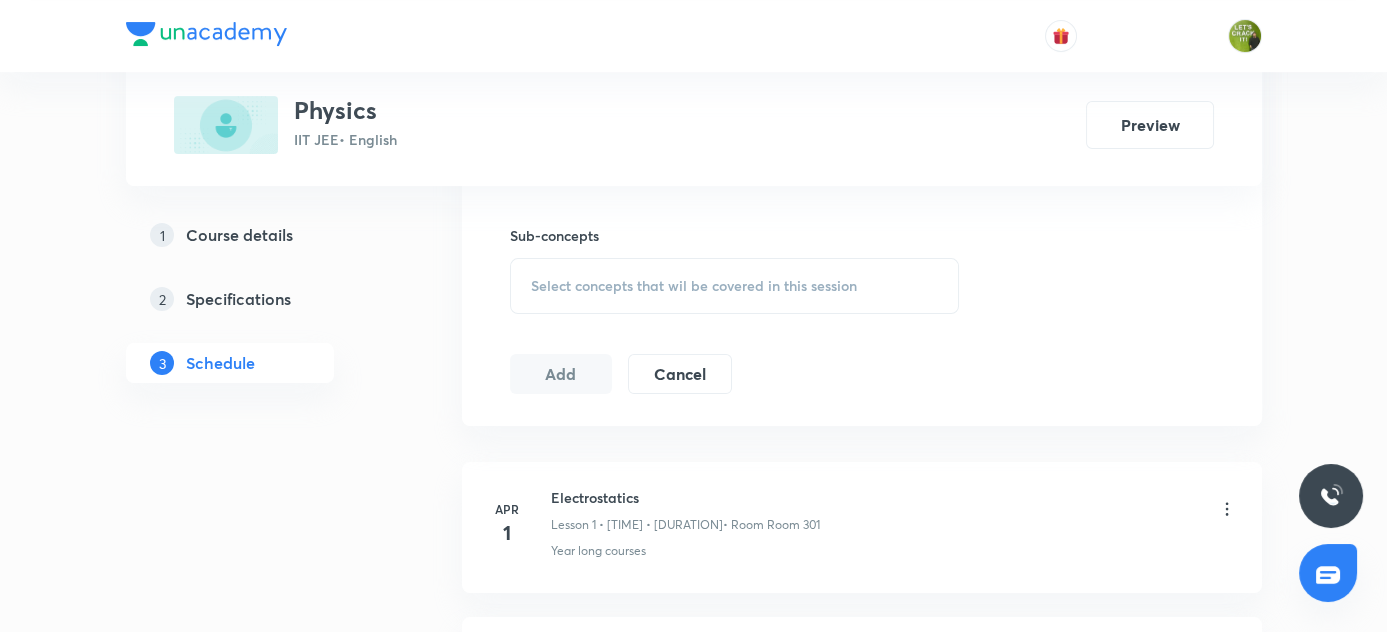 scroll, scrollTop: 1059, scrollLeft: 0, axis: vertical 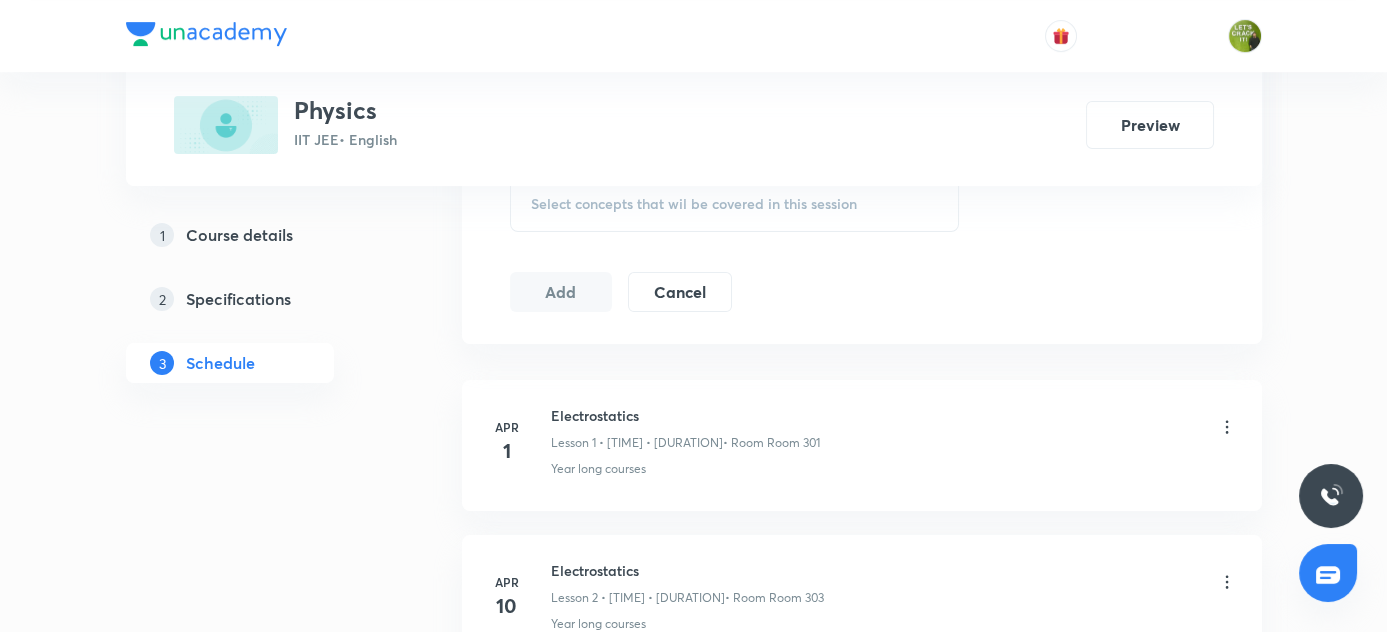 click on "Select concepts that wil be covered in this session" at bounding box center [694, 204] 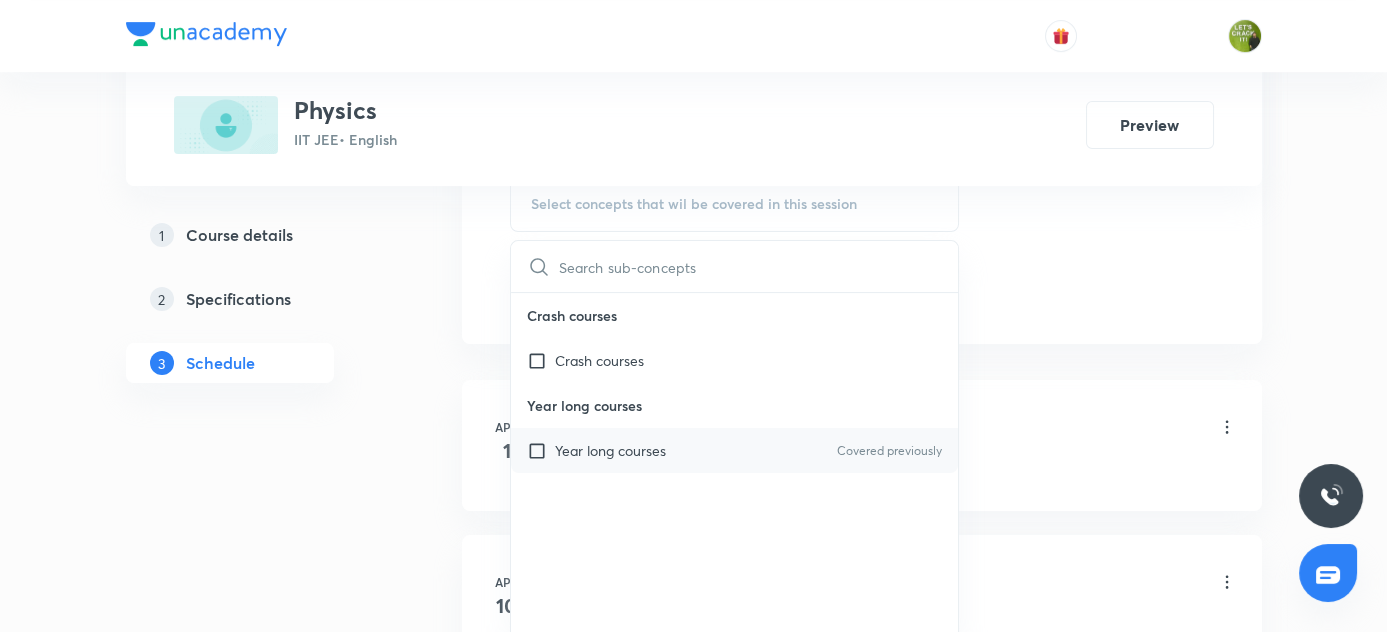click at bounding box center [541, 450] 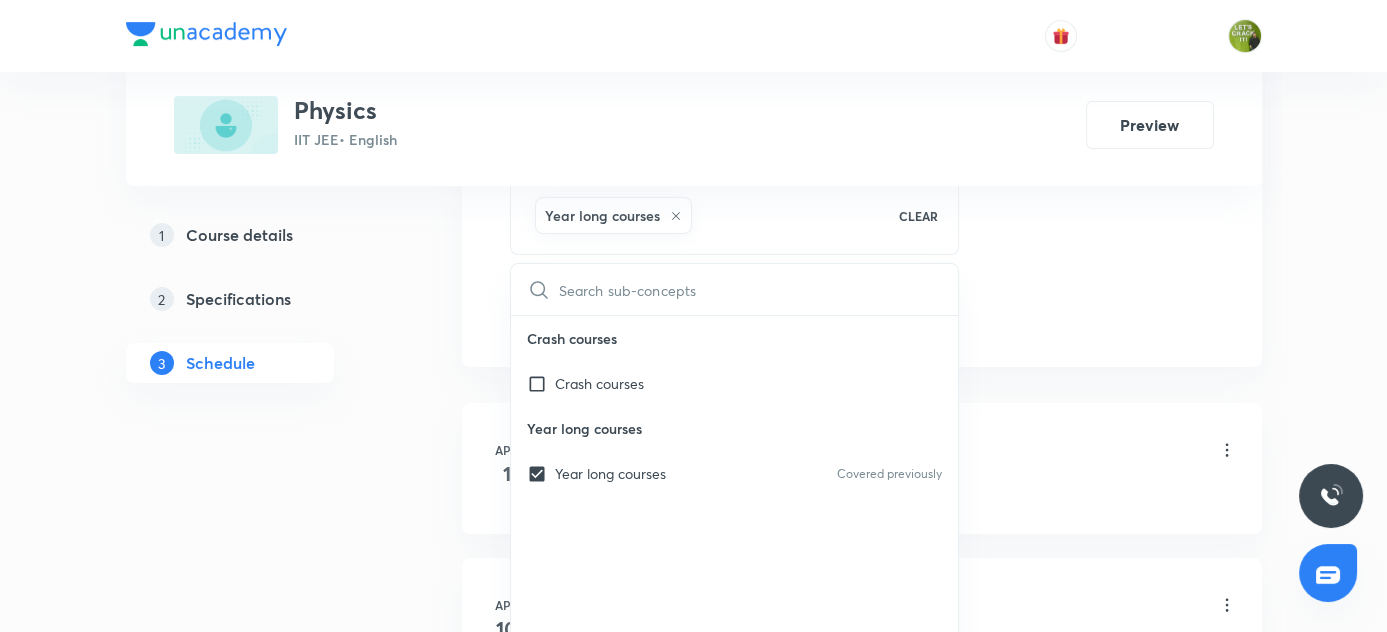 drag, startPoint x: 333, startPoint y: 402, endPoint x: 486, endPoint y: 342, distance: 164.34415 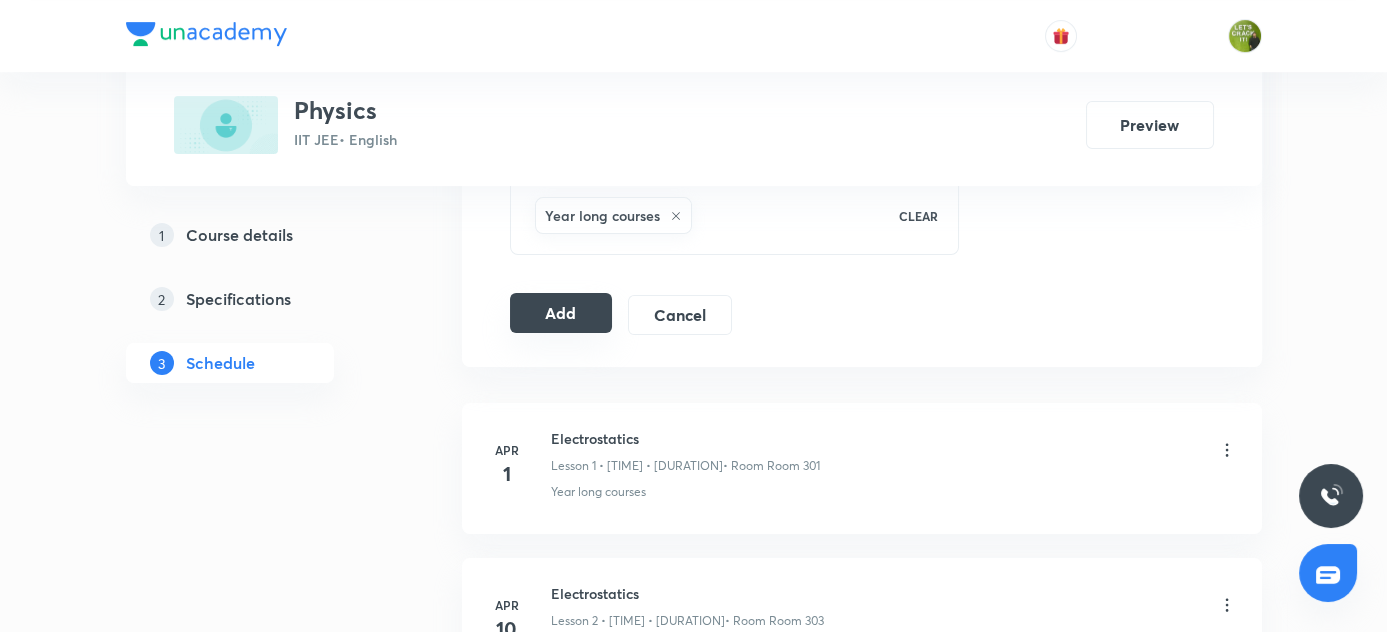 click on "Add" at bounding box center (561, 313) 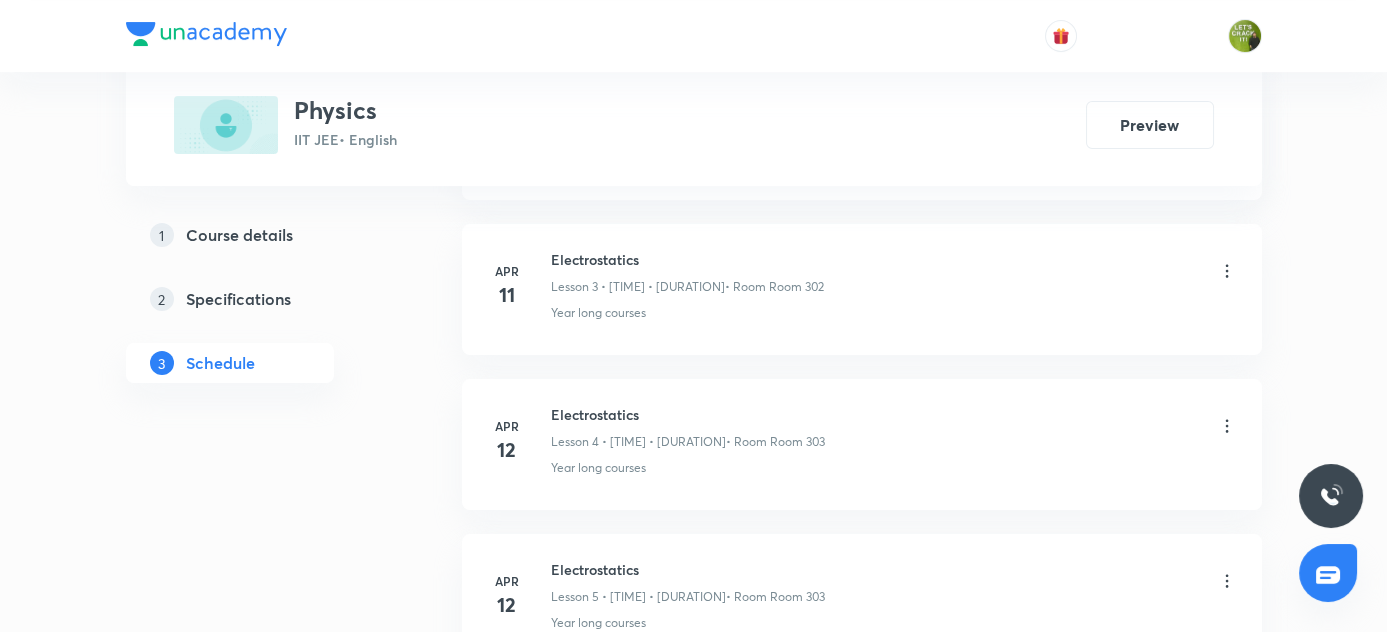 scroll, scrollTop: 696, scrollLeft: 0, axis: vertical 